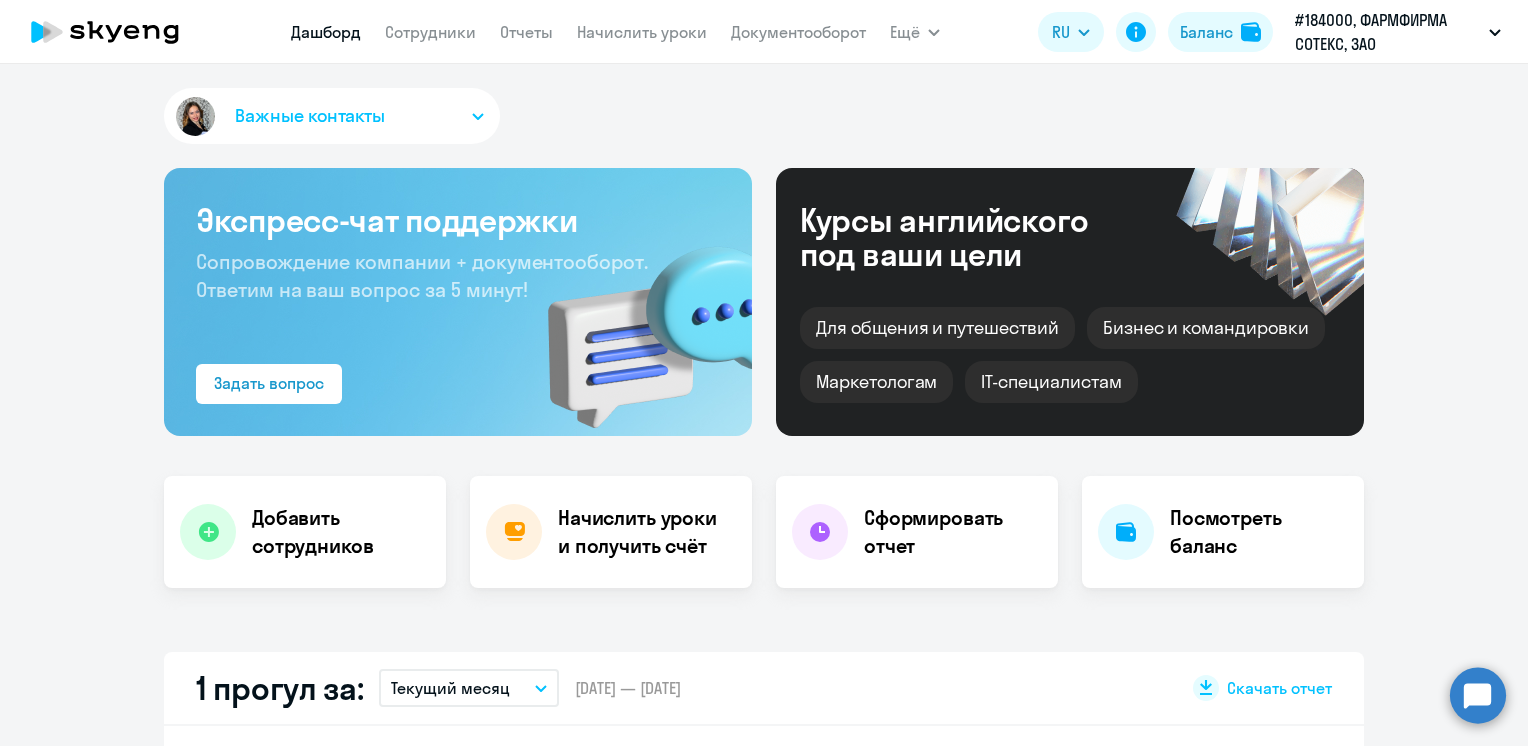 select on "30" 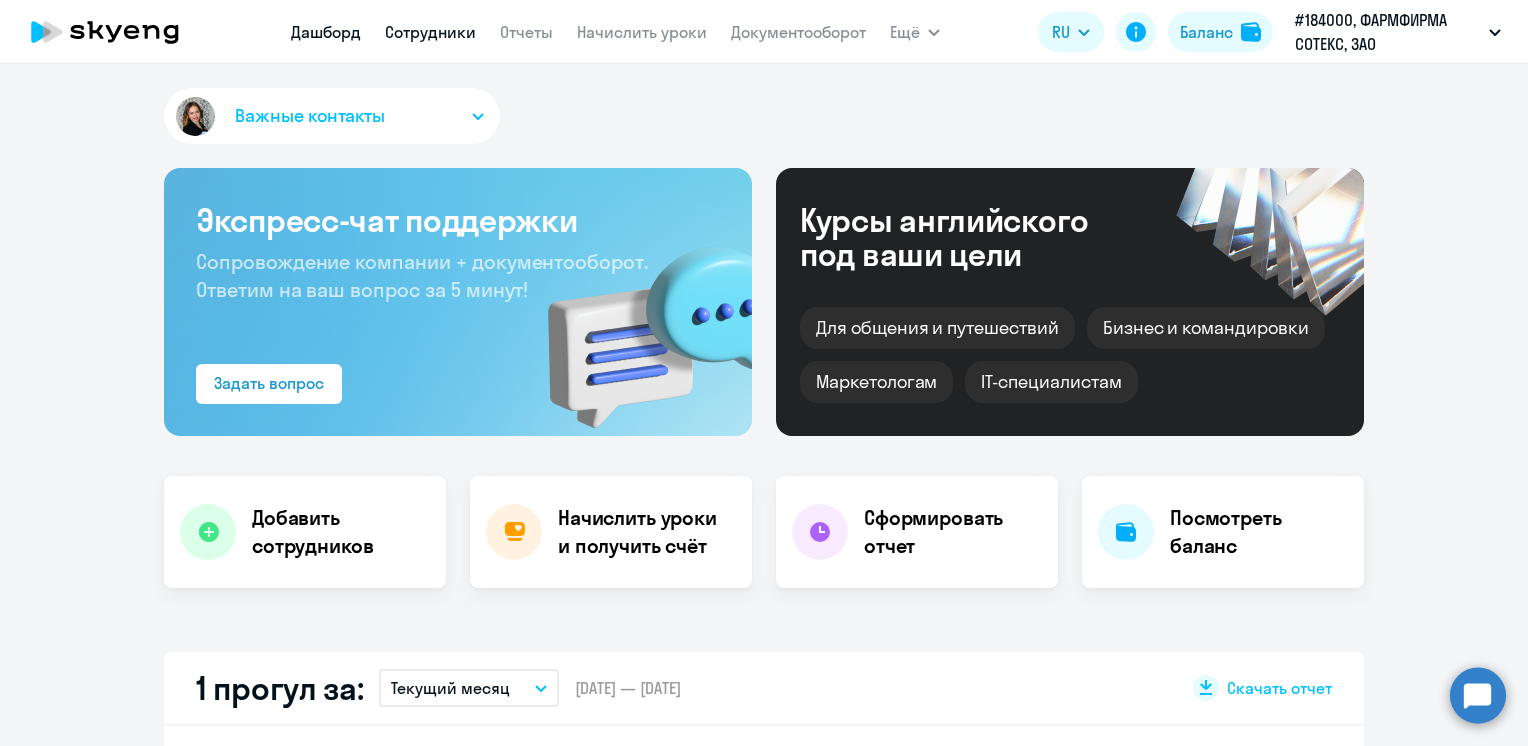 click on "Сотрудники" at bounding box center (430, 32) 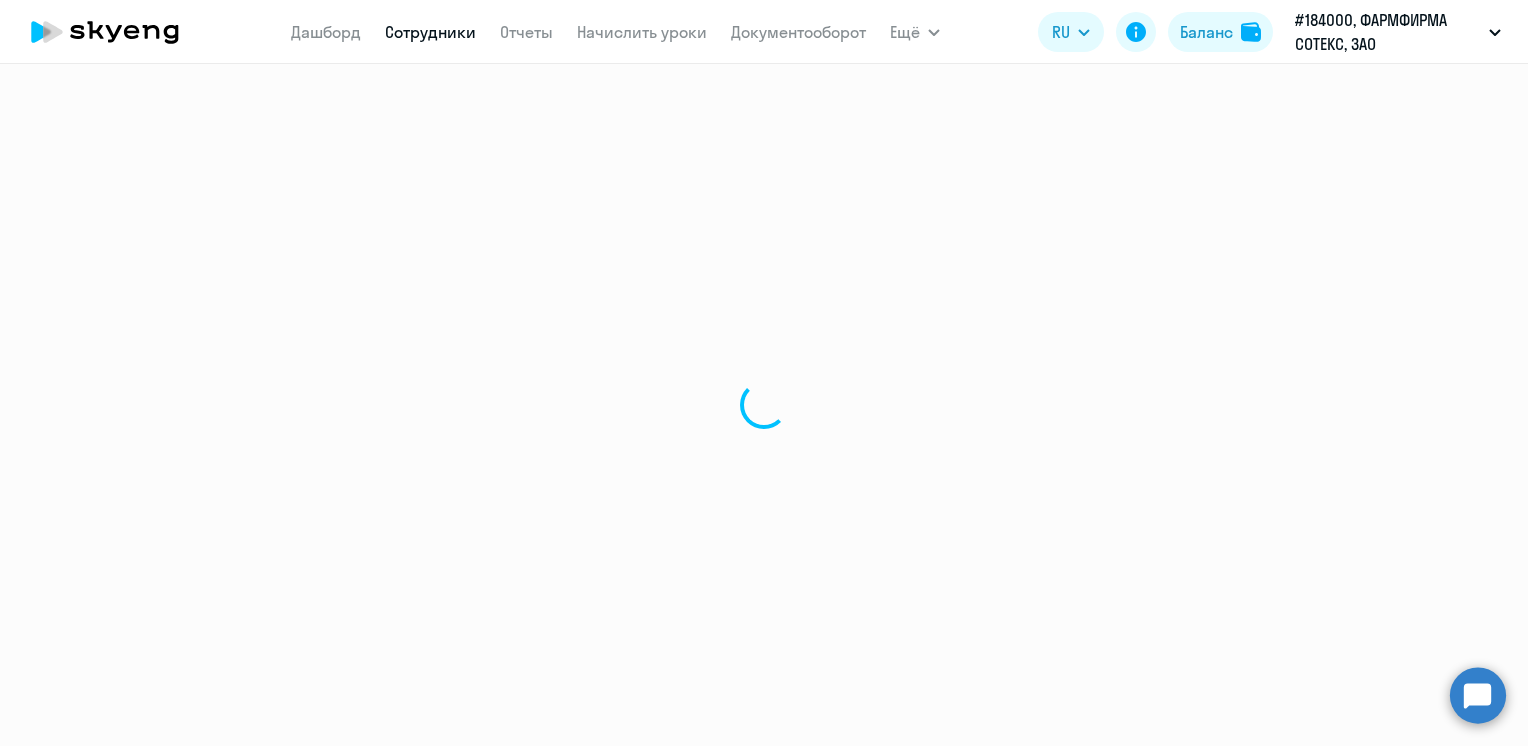 select on "30" 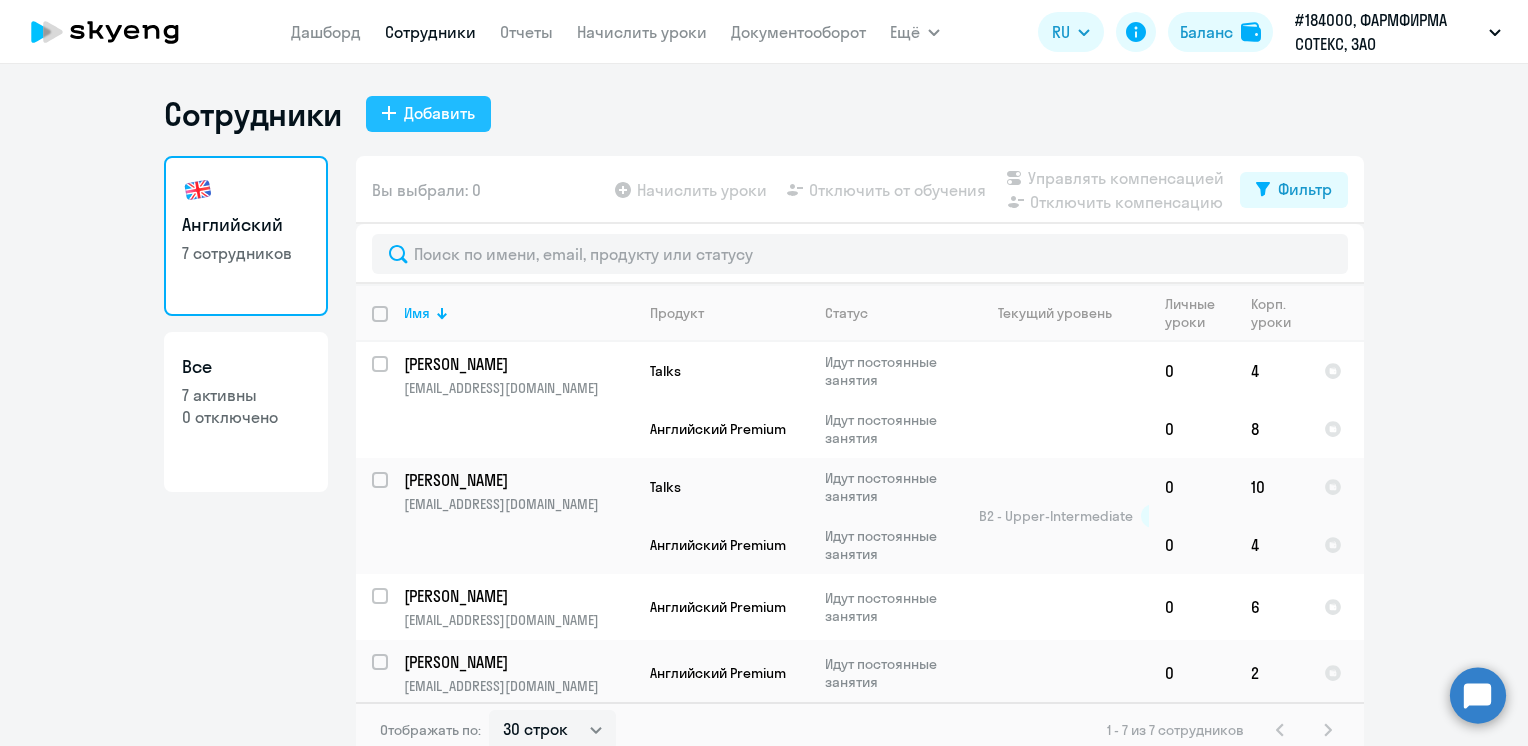 click on "Добавить" 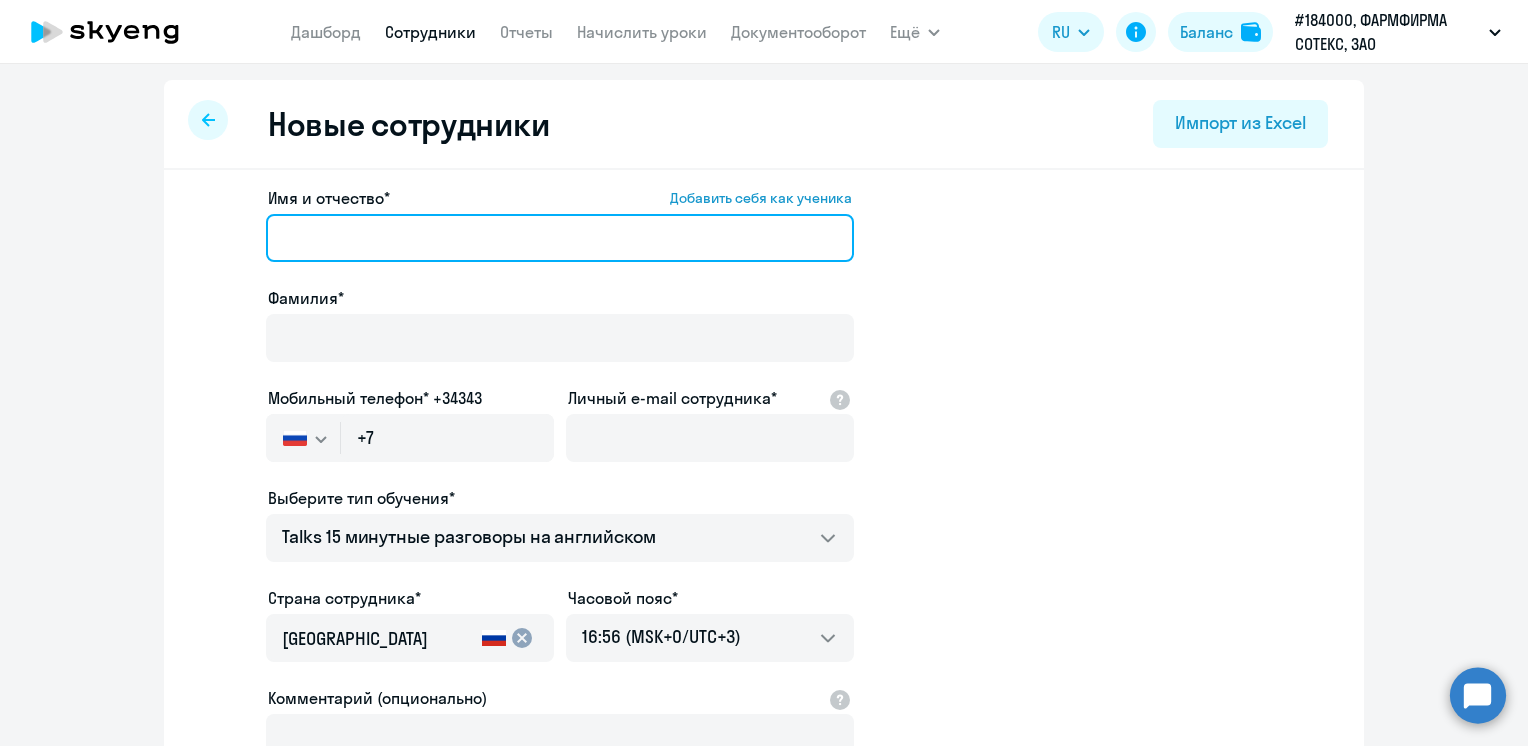 click on "Имя и отчество*  Добавить себя как ученика" at bounding box center [560, 238] 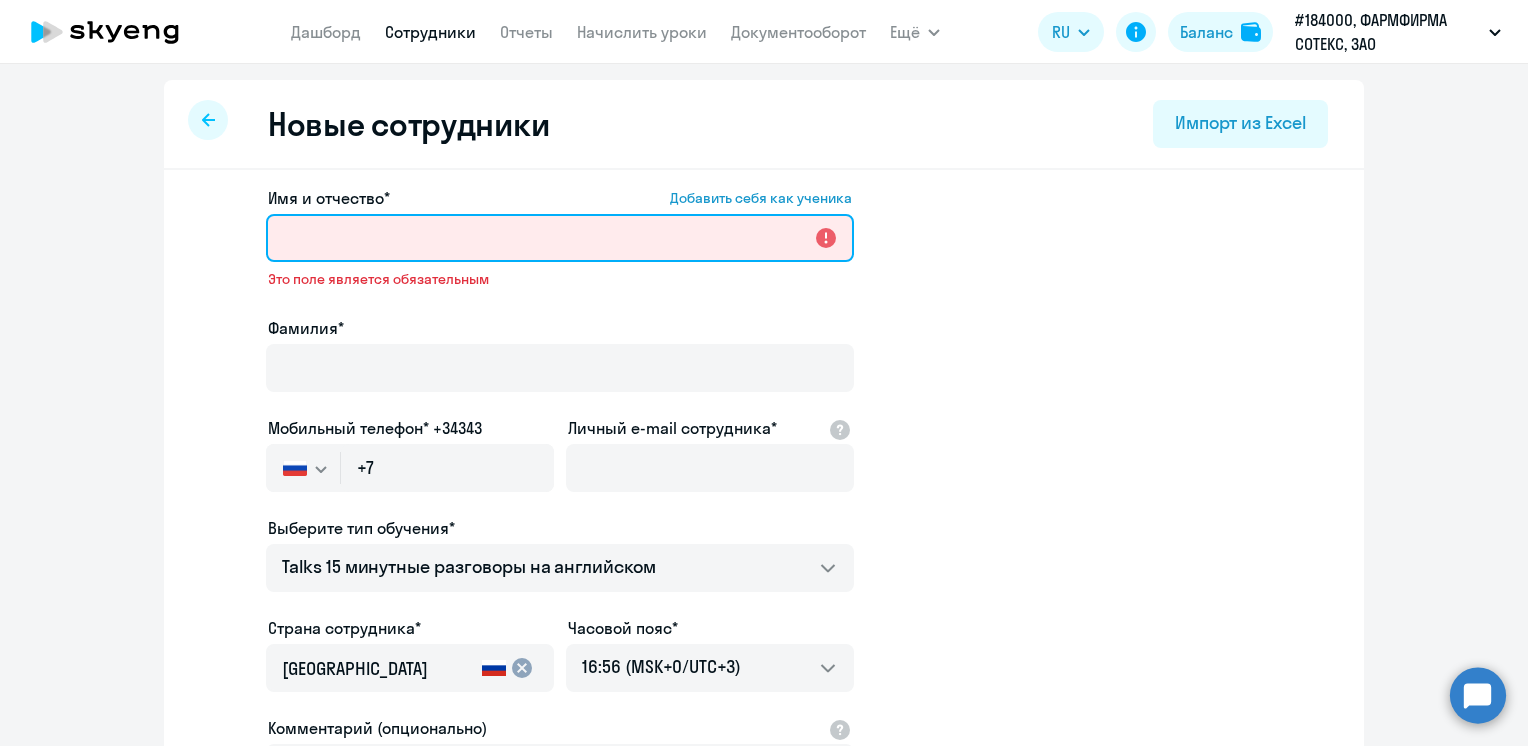 paste on "[PERSON_NAME]" 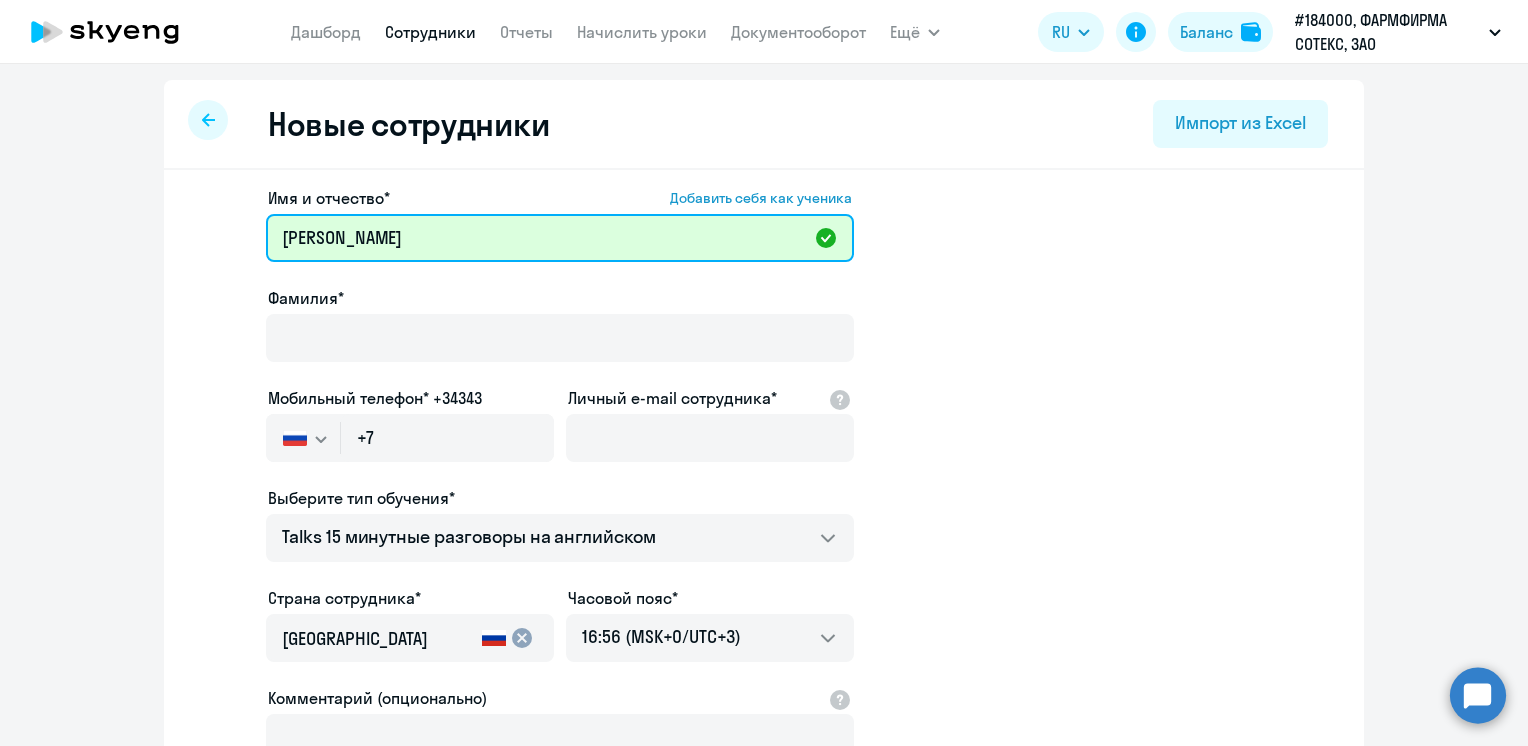 drag, startPoint x: 353, startPoint y: 235, endPoint x: 158, endPoint y: 239, distance: 195.04102 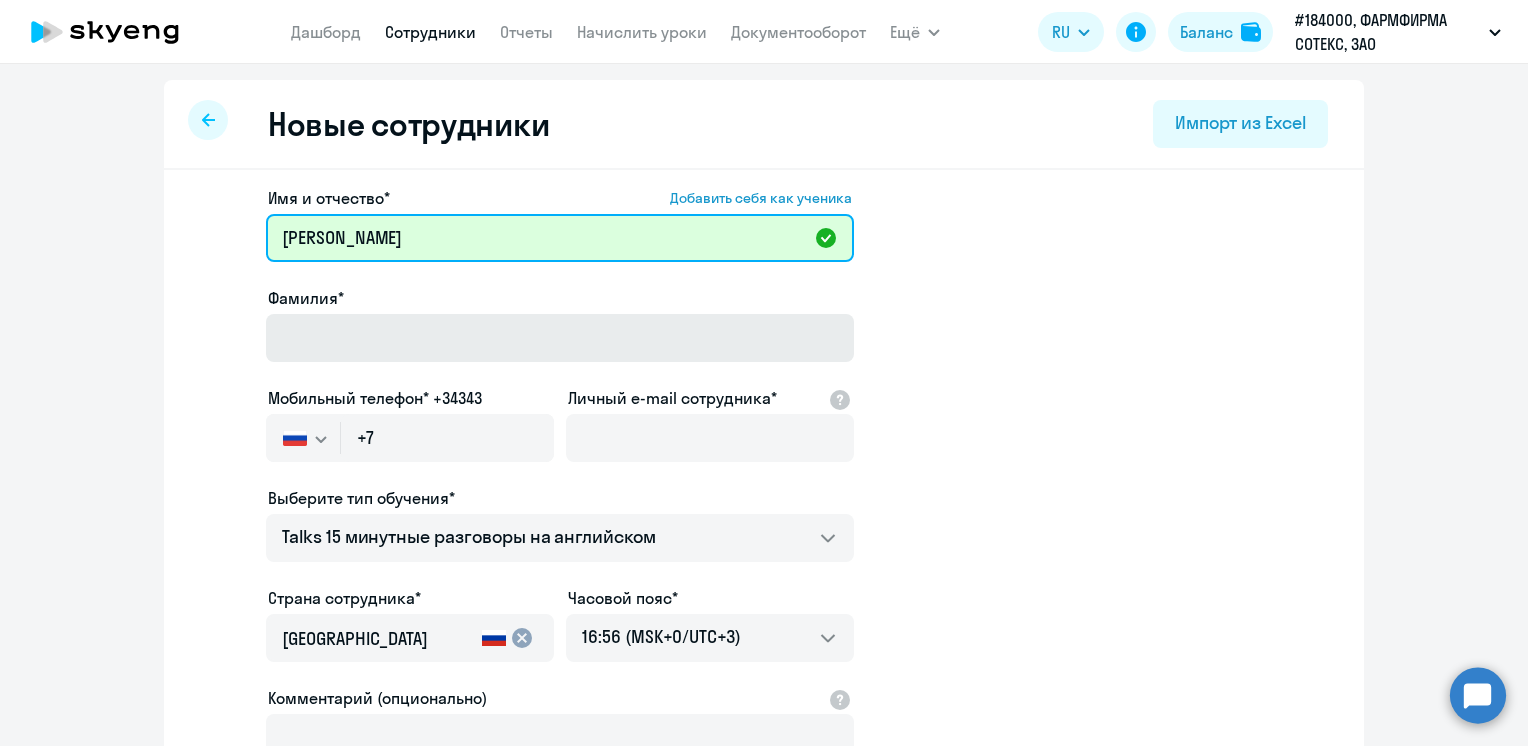 type on "[PERSON_NAME]" 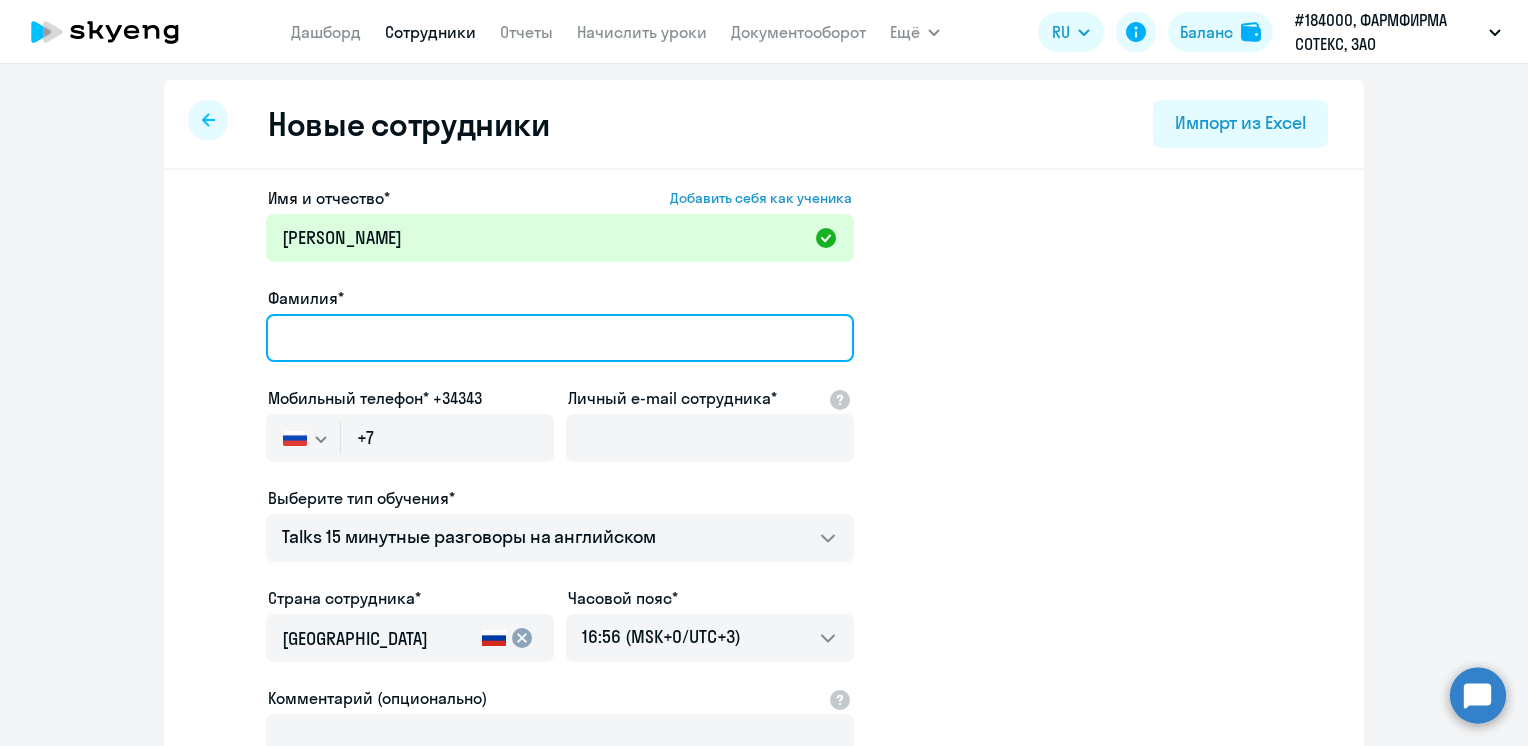 click on "Фамилия*" at bounding box center (560, 338) 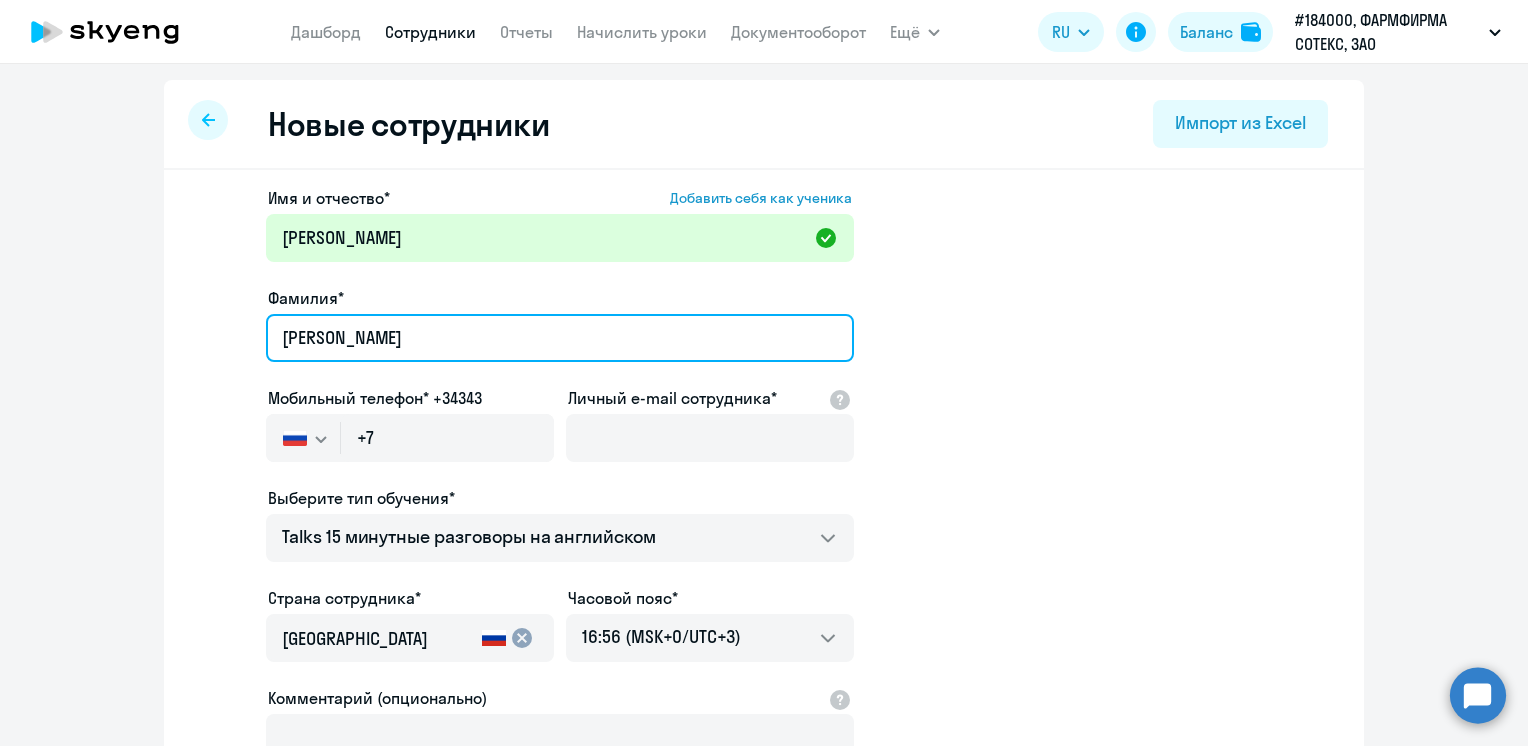 drag, startPoint x: 539, startPoint y: 341, endPoint x: 344, endPoint y: 327, distance: 195.50192 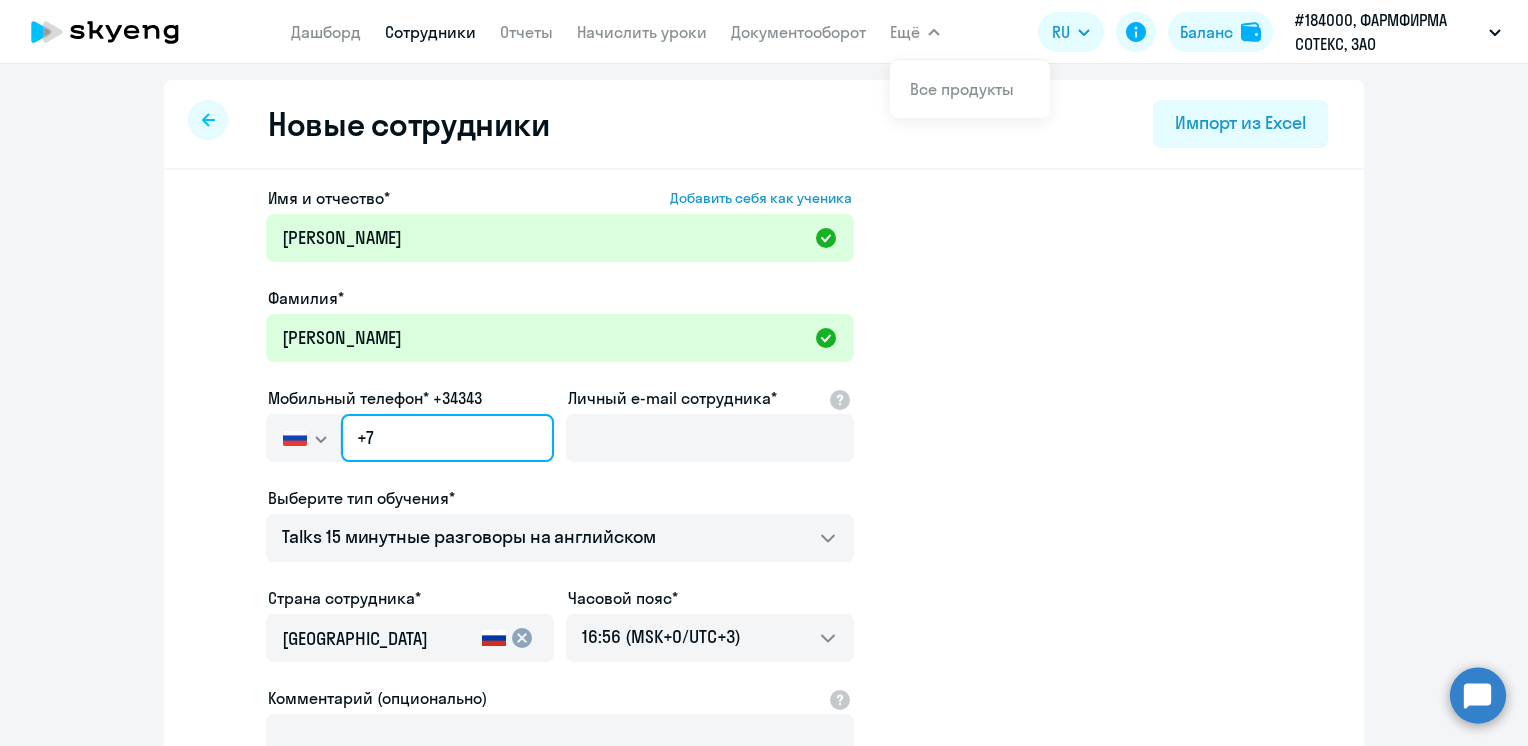 click on "+7" 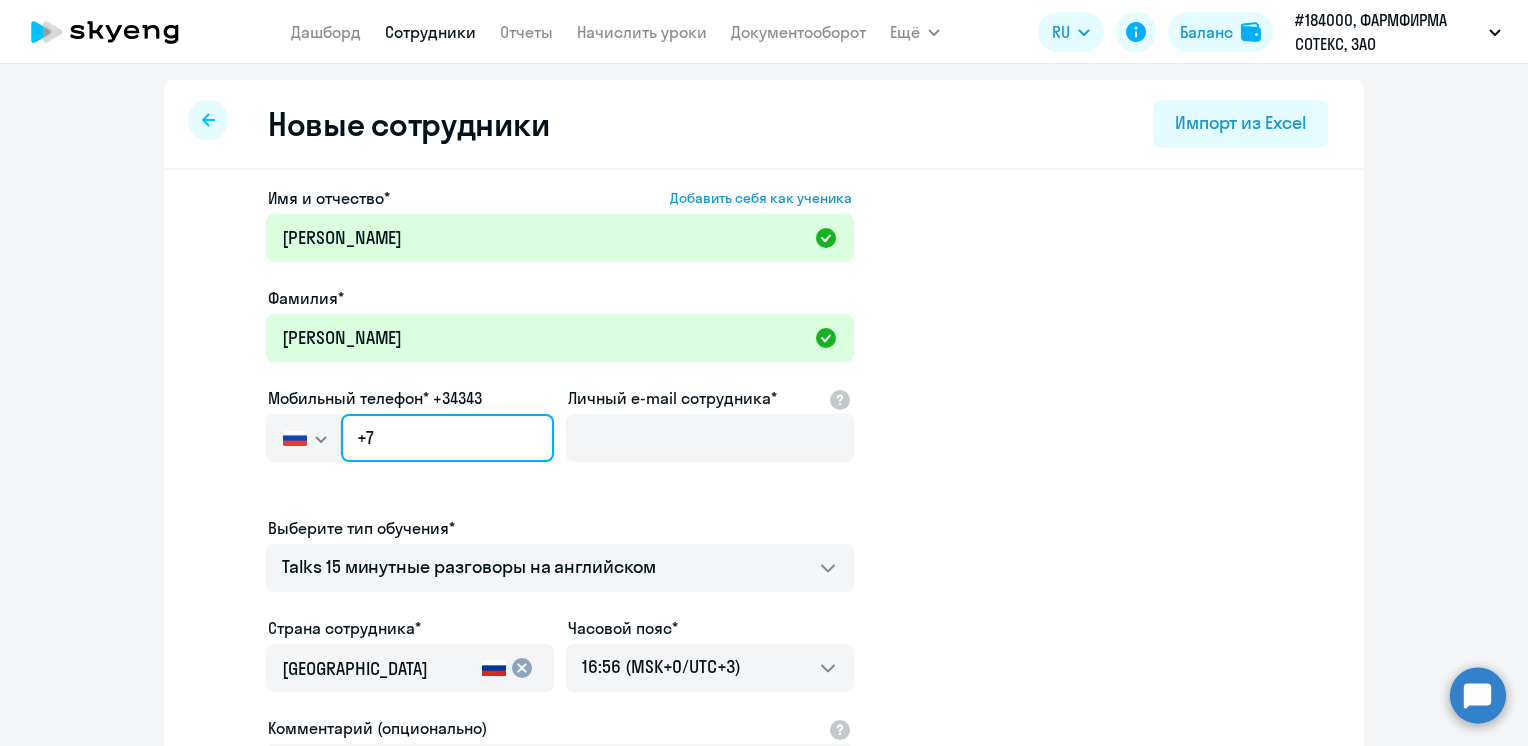 paste on "[PHONE_NUMBER]" 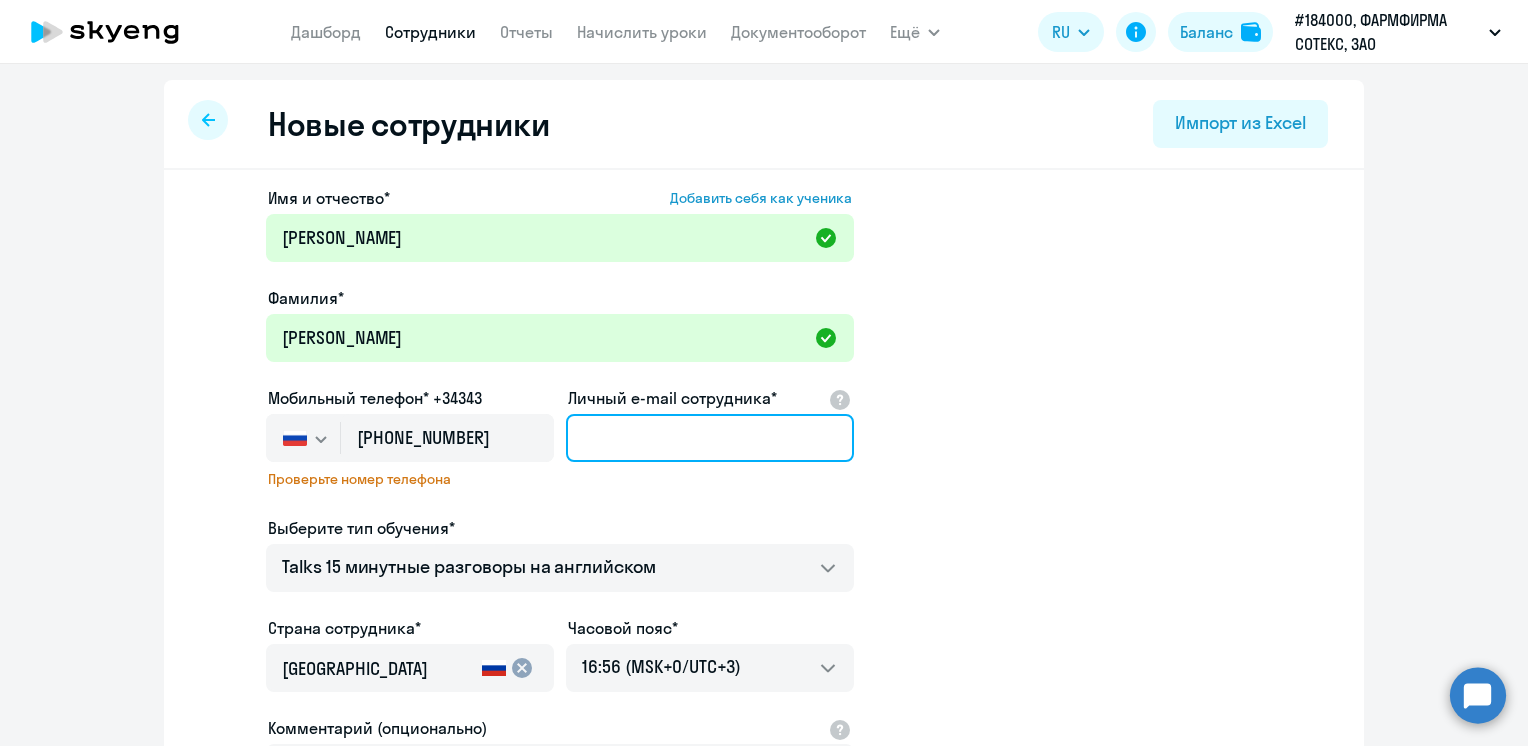 click on "Личный e-mail сотрудника*" at bounding box center (710, 438) 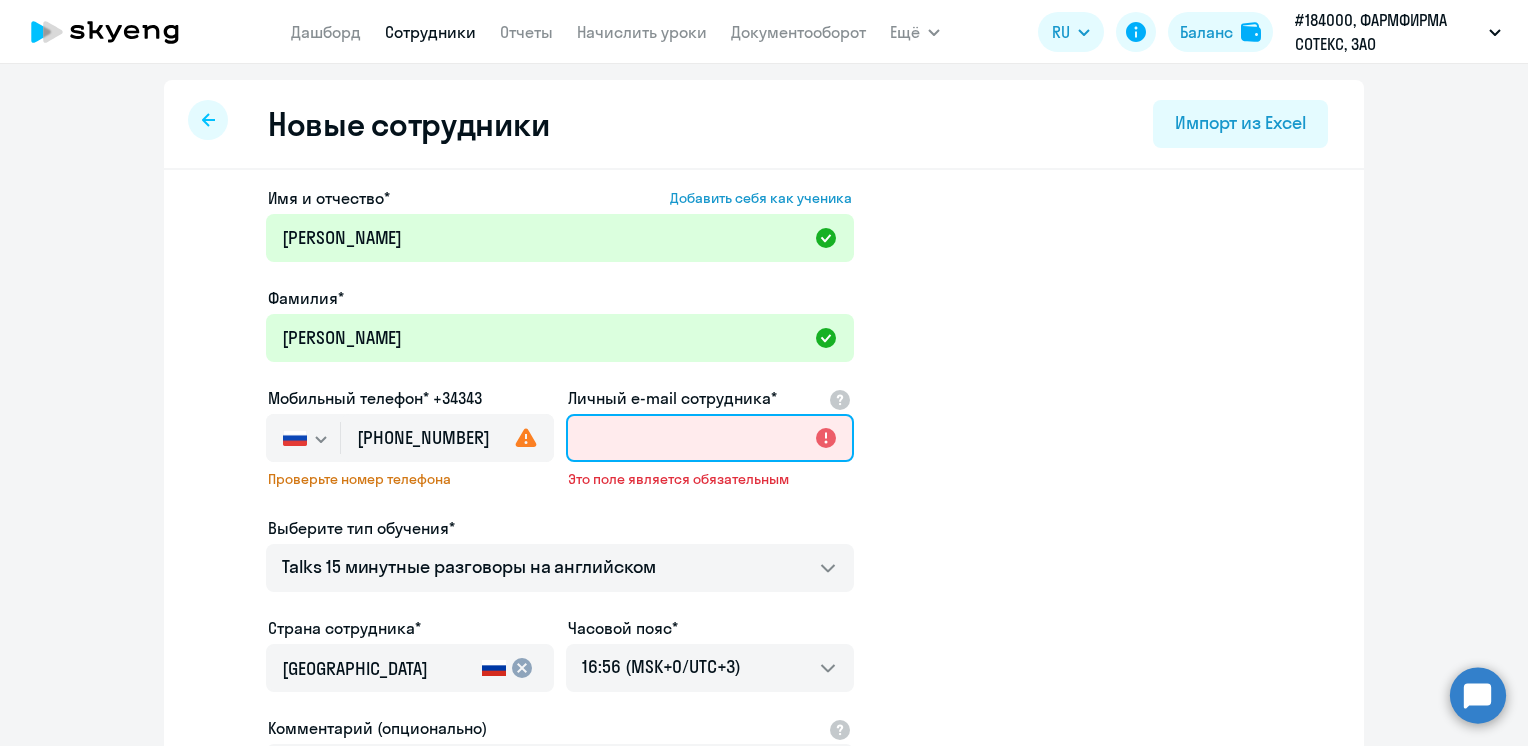 paste on "[EMAIL_ADDRESS][DOMAIN_NAME]" 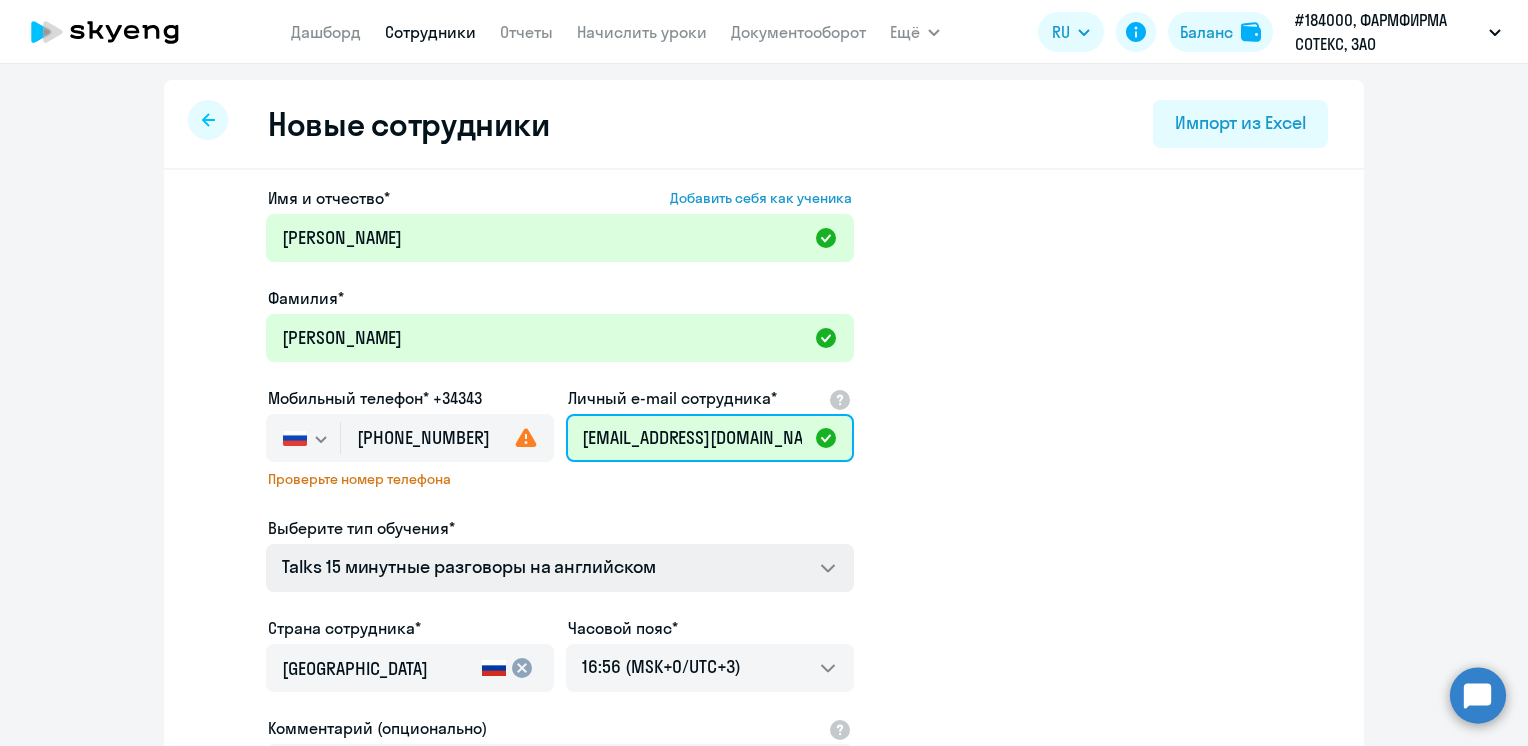 type on "[EMAIL_ADDRESS][DOMAIN_NAME]" 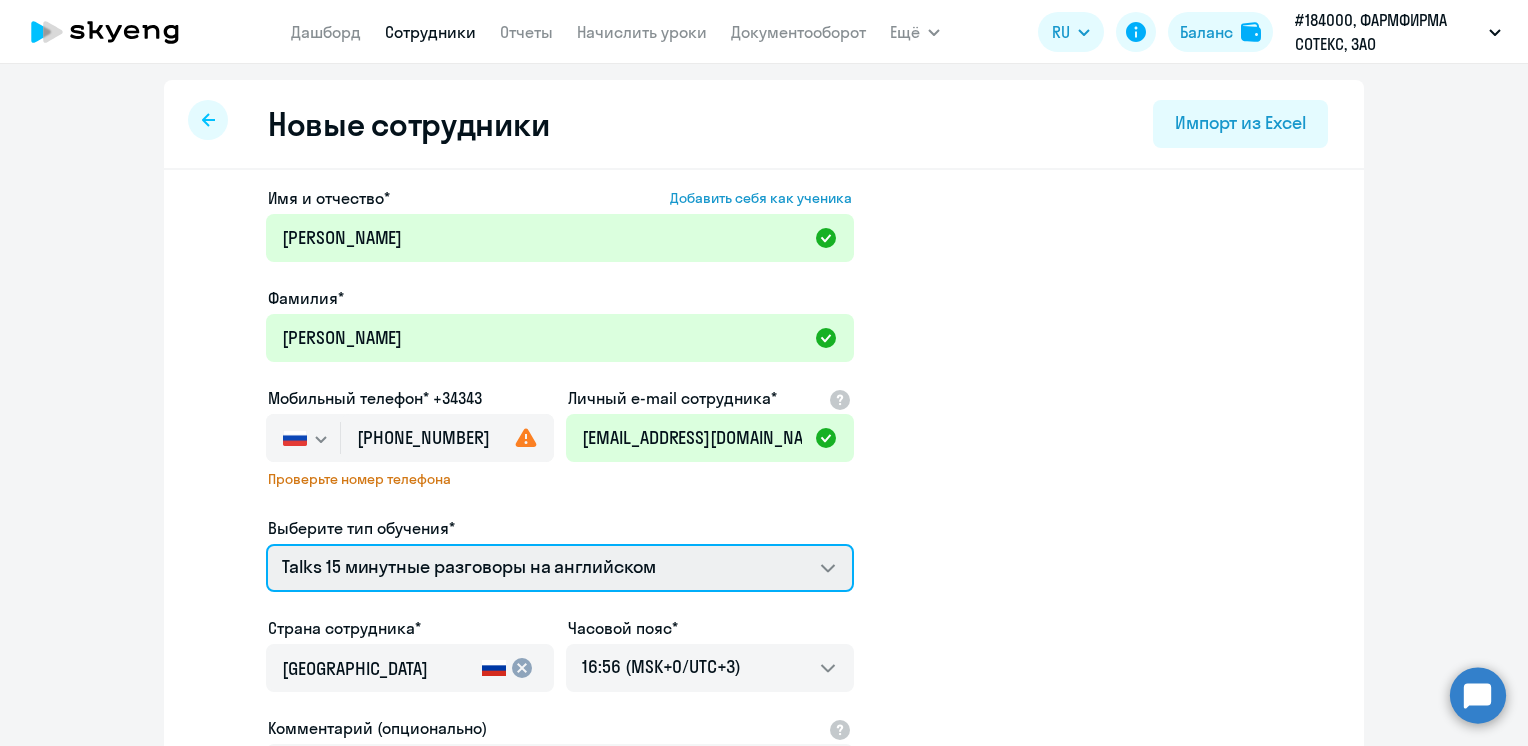 click on "Talks 15 минутные разговоры на английском   Премиум английский с русскоговорящим преподавателем" at bounding box center (560, 568) 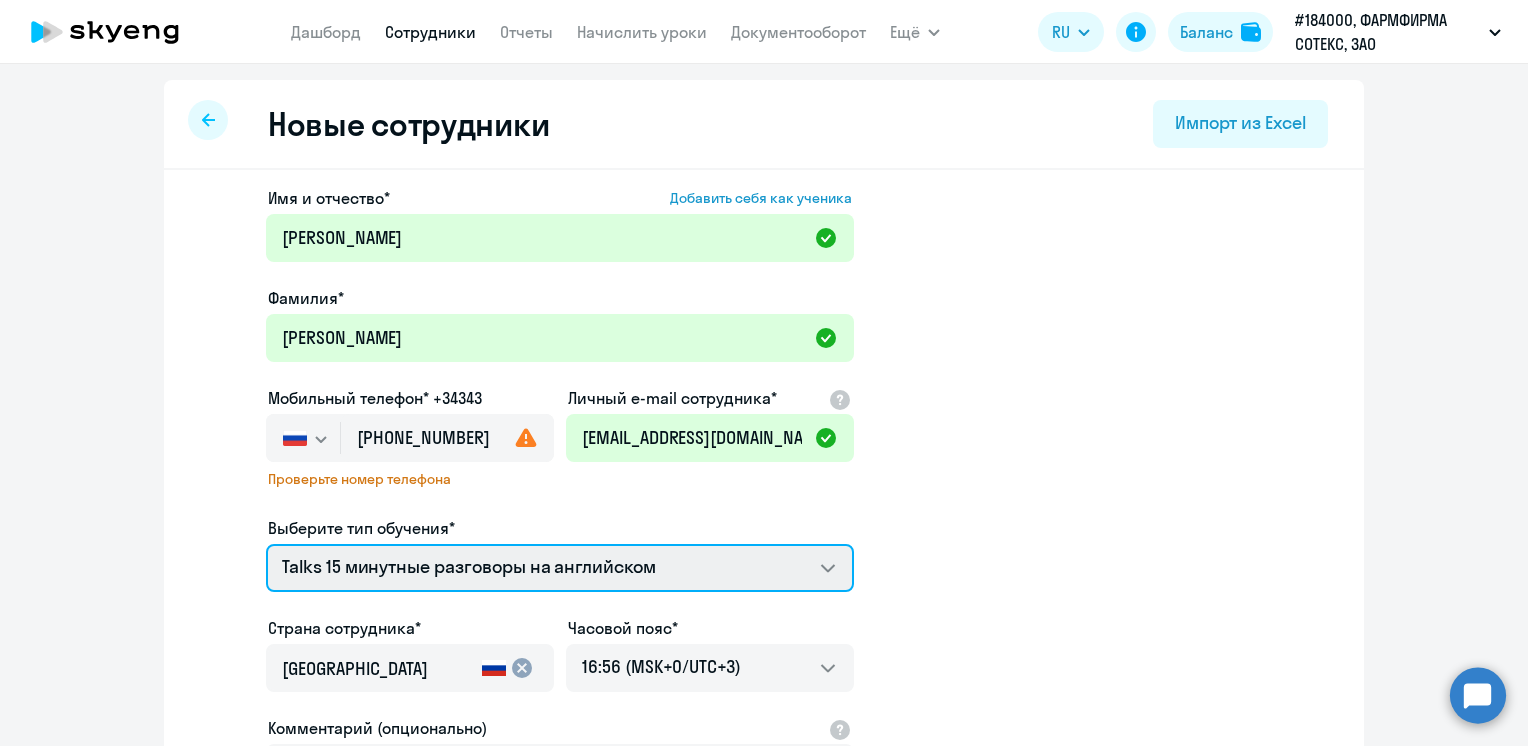 select on "english_adult_not_native_speaker_premium" 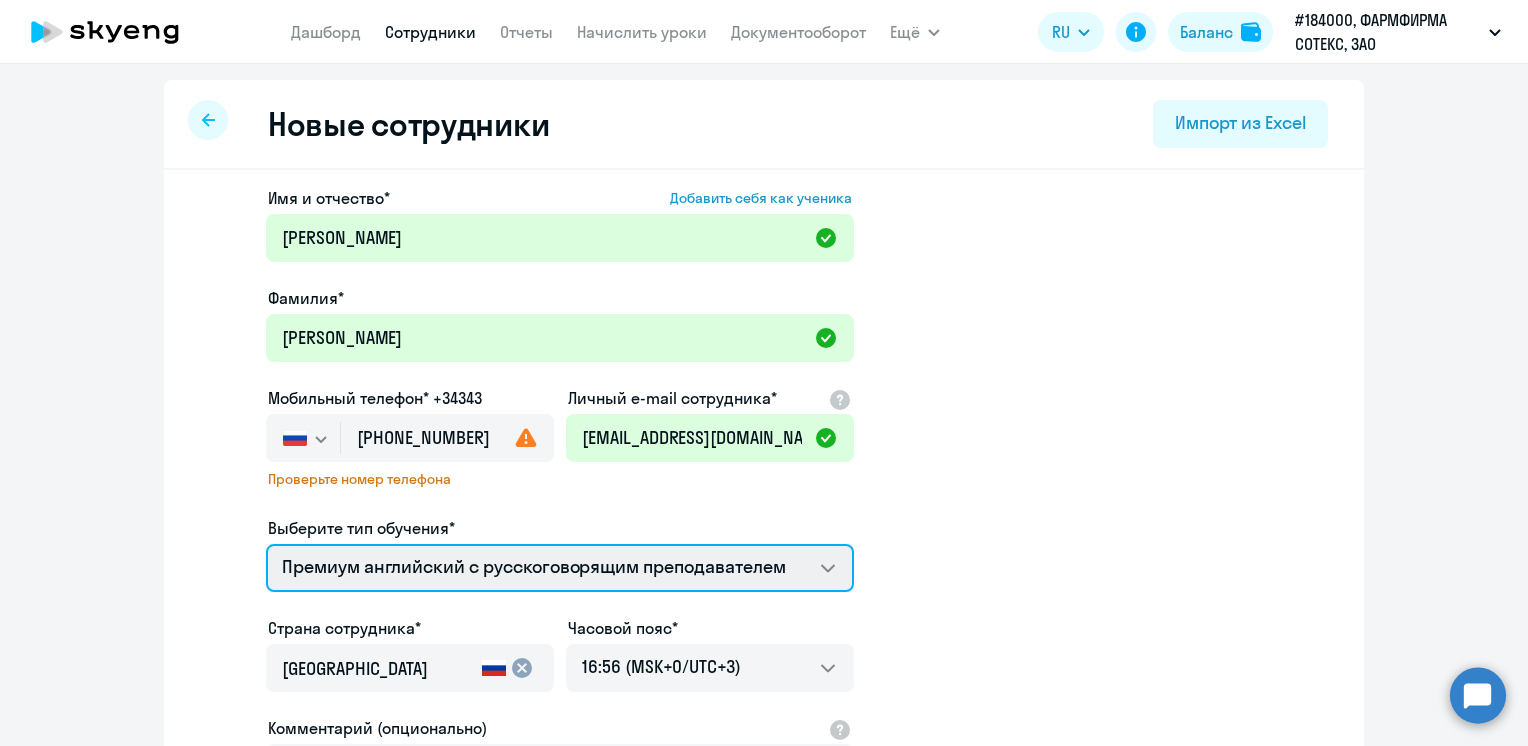 click on "Talks 15 минутные разговоры на английском   Премиум английский с русскоговорящим преподавателем" at bounding box center (560, 568) 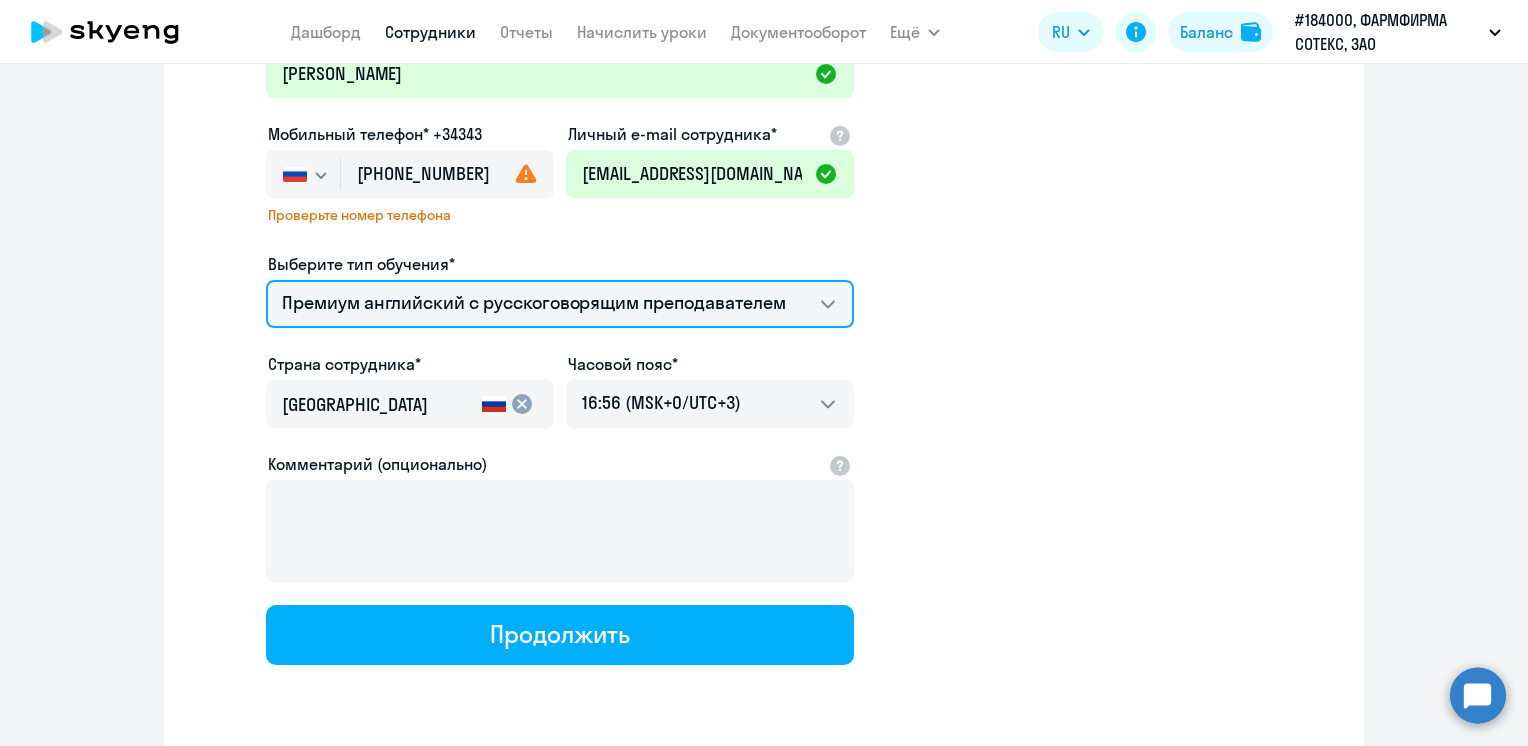 scroll, scrollTop: 281, scrollLeft: 0, axis: vertical 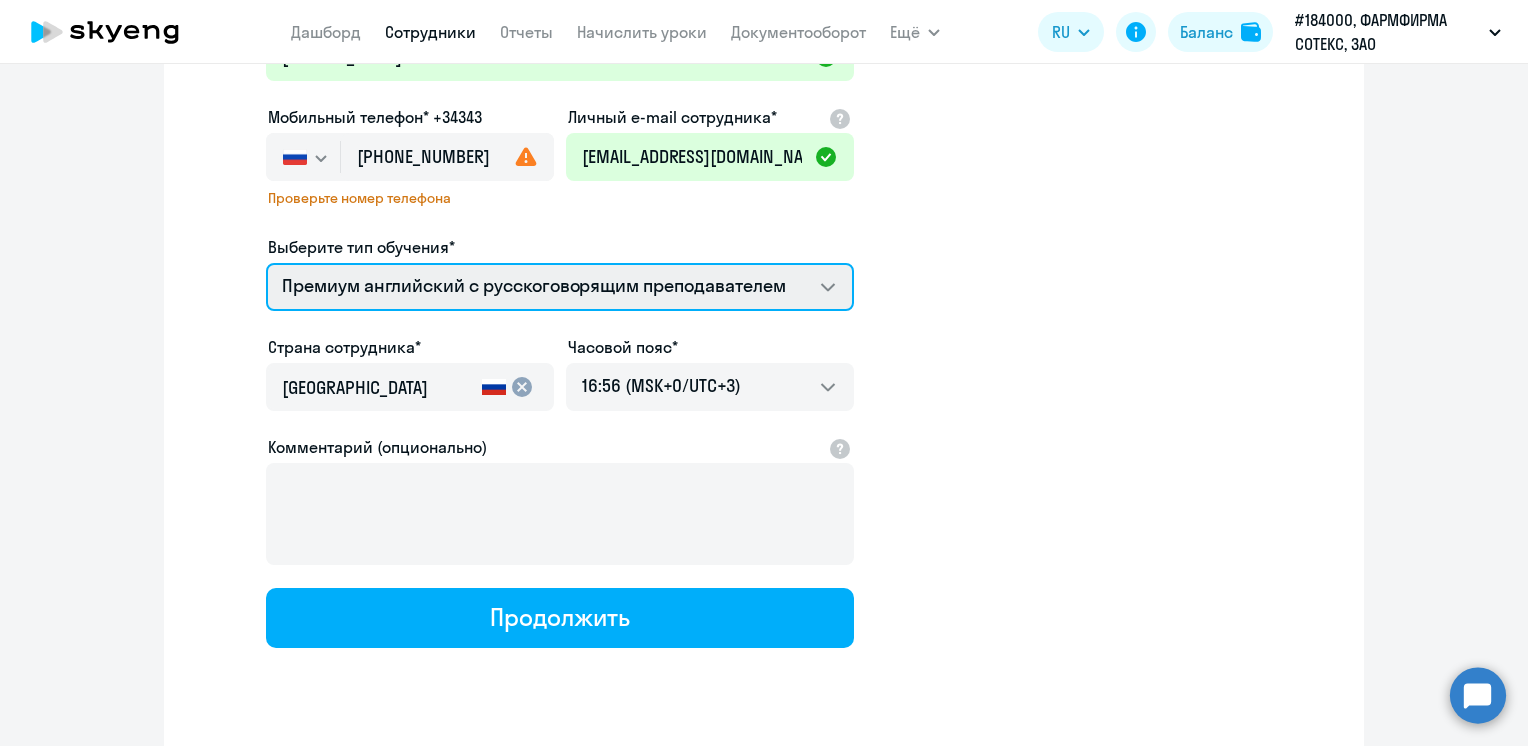 click on "Talks 15 минутные разговоры на английском   Премиум английский с русскоговорящим преподавателем" at bounding box center (560, 287) 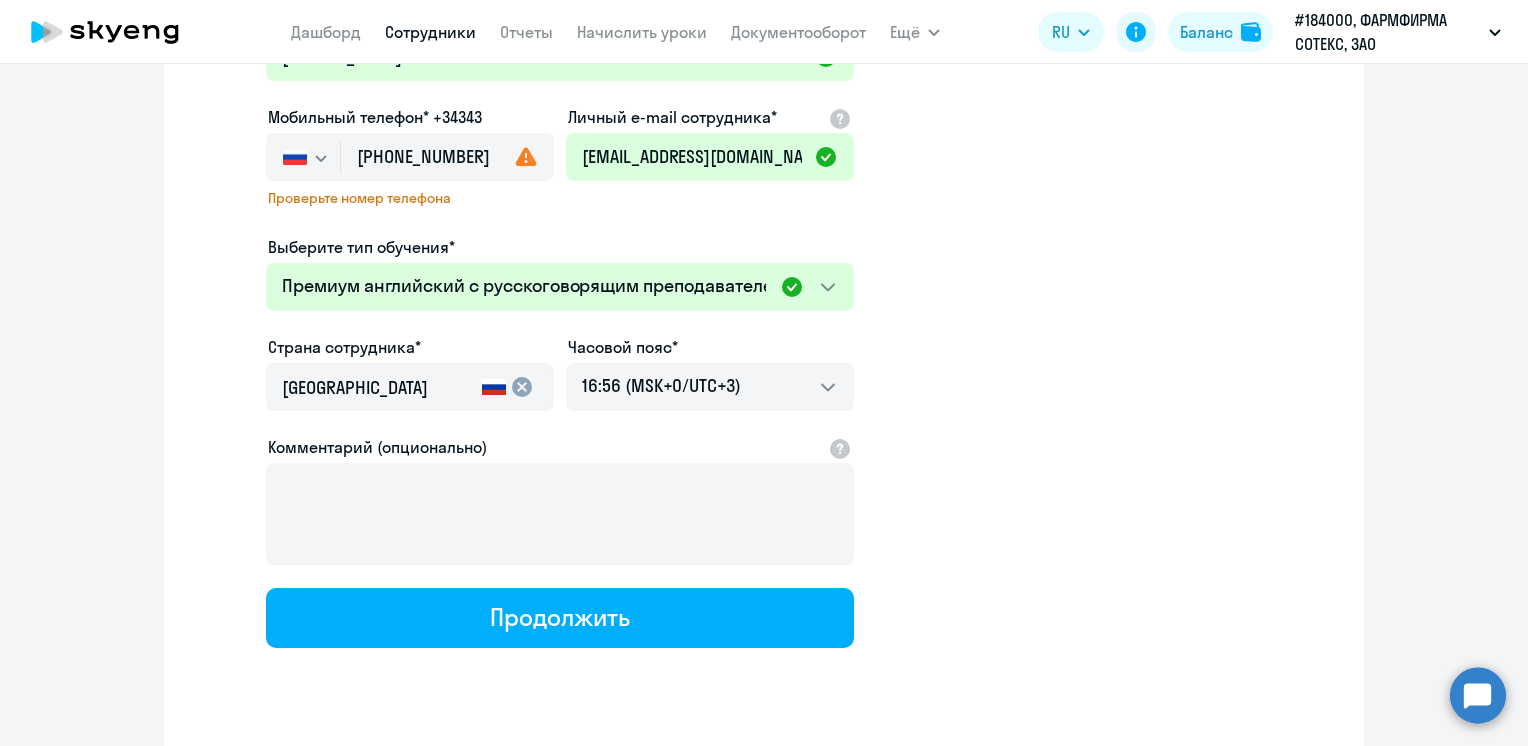 click on "Имя и отчество*  Добавить себя как ученика  [PERSON_NAME]* [PERSON_NAME] телефон* +34343
[GEOGRAPHIC_DATA] +7 [GEOGRAPHIC_DATA] +7 [GEOGRAPHIC_DATA] +380 [GEOGRAPHIC_DATA] ([GEOGRAPHIC_DATA]) +375 [GEOGRAPHIC_DATA] +61 [GEOGRAPHIC_DATA] +43 [GEOGRAPHIC_DATA] +994 [GEOGRAPHIC_DATA] +355 [GEOGRAPHIC_DATA] +213 [GEOGRAPHIC_DATA] +1(264) [GEOGRAPHIC_DATA] +244 [GEOGRAPHIC_DATA] +376 [GEOGRAPHIC_DATA] и [GEOGRAPHIC_DATA] +1(268) [GEOGRAPHIC_DATA] +54 [GEOGRAPHIC_DATA] +374 [GEOGRAPHIC_DATA] +297 [GEOGRAPHIC_DATA] +93 [GEOGRAPHIC_DATA] +1(242) [GEOGRAPHIC_DATA] +880 [GEOGRAPHIC_DATA] +1(246) [GEOGRAPHIC_DATA] +973 Белиз +501 Бельгия +32 [GEOGRAPHIC_DATA] +229 [GEOGRAPHIC_DATA] +1(441) [GEOGRAPHIC_DATA] ([GEOGRAPHIC_DATA]) +95 [GEOGRAPHIC_DATA] +359 [GEOGRAPHIC_DATA] +591 [GEOGRAPHIC_DATA], [GEOGRAPHIC_DATA] и [GEOGRAPHIC_DATA] +599 [GEOGRAPHIC_DATA] +387 [GEOGRAPHIC_DATA] +267 [GEOGRAPHIC_DATA] +55 +1(284) +673" 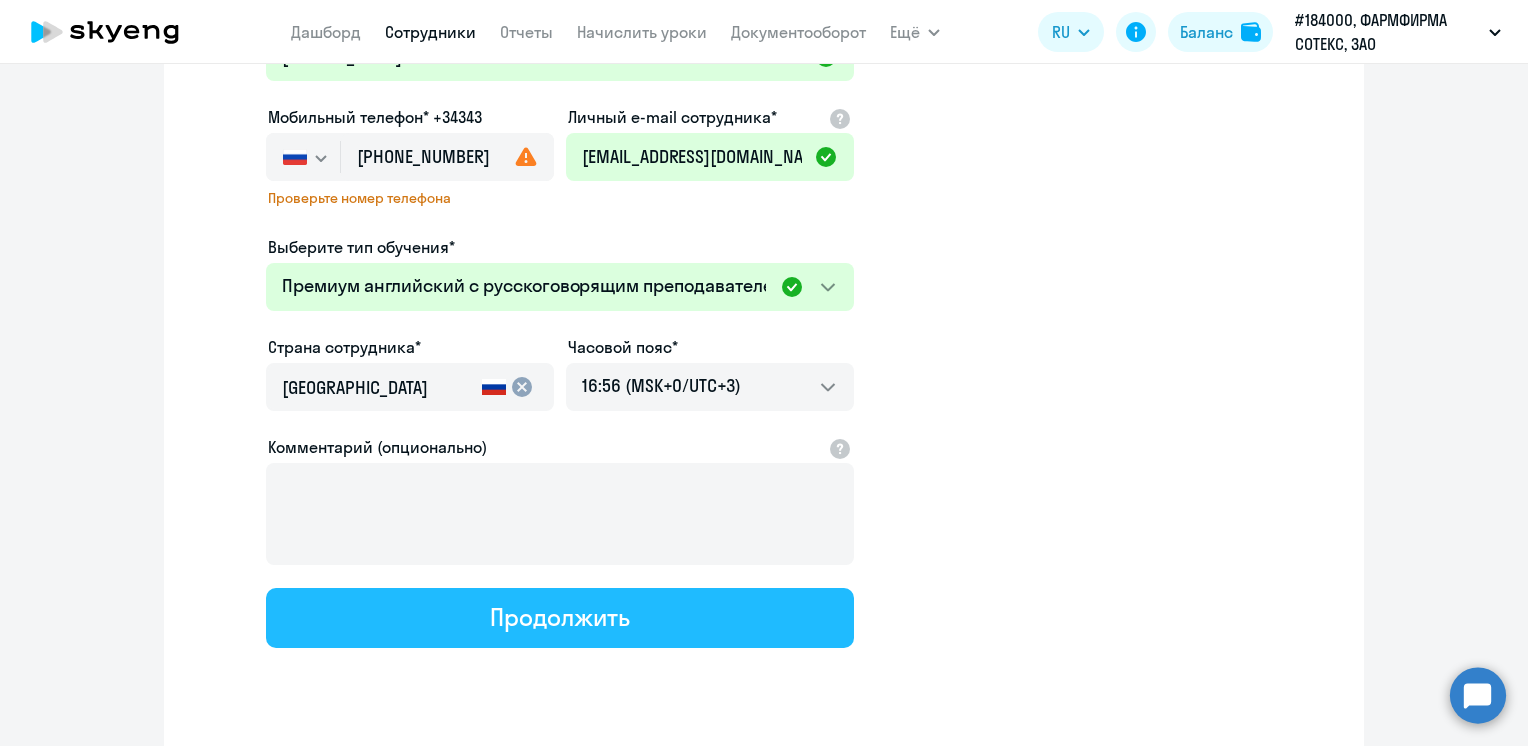 click on "Продолжить" 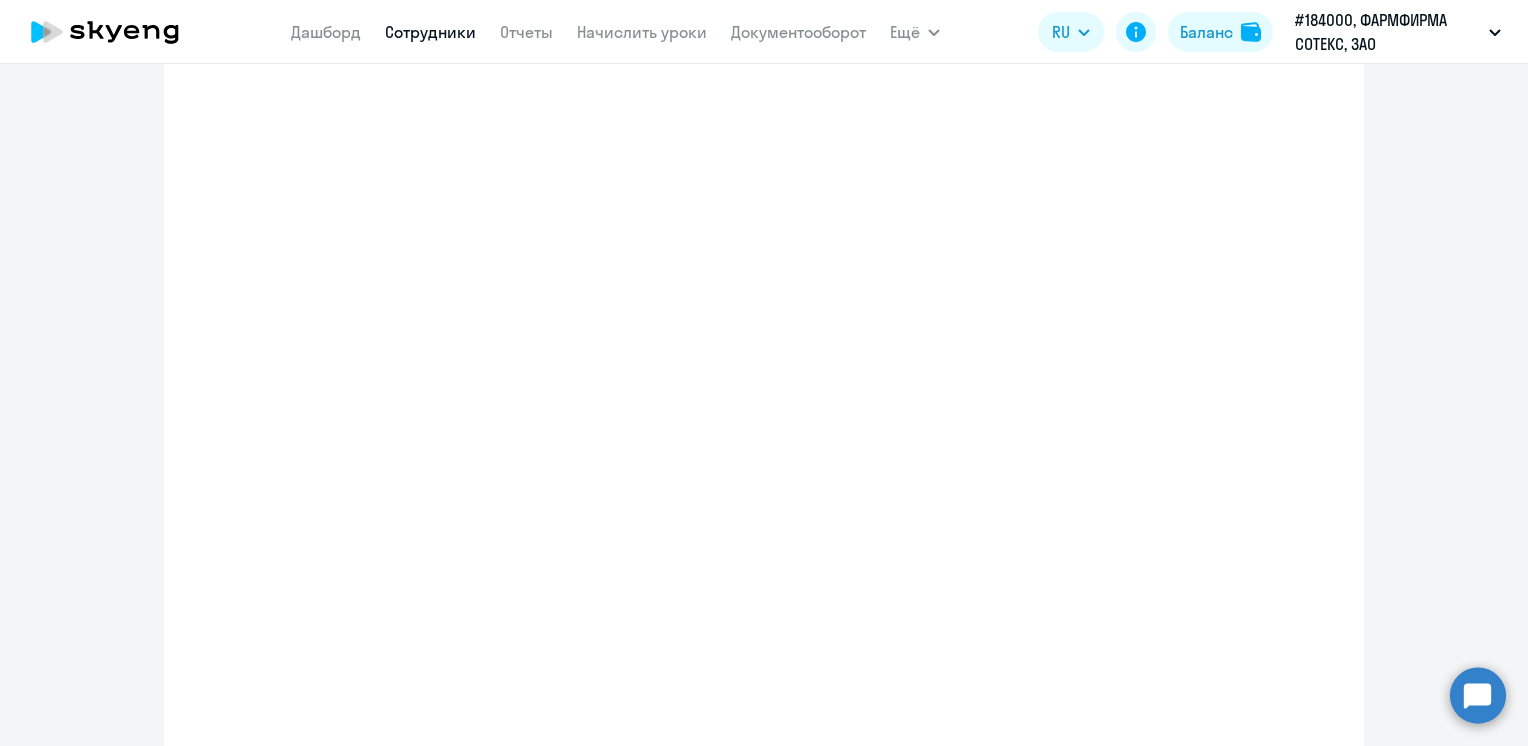 select on "english_adult_not_native_speaker_premium" 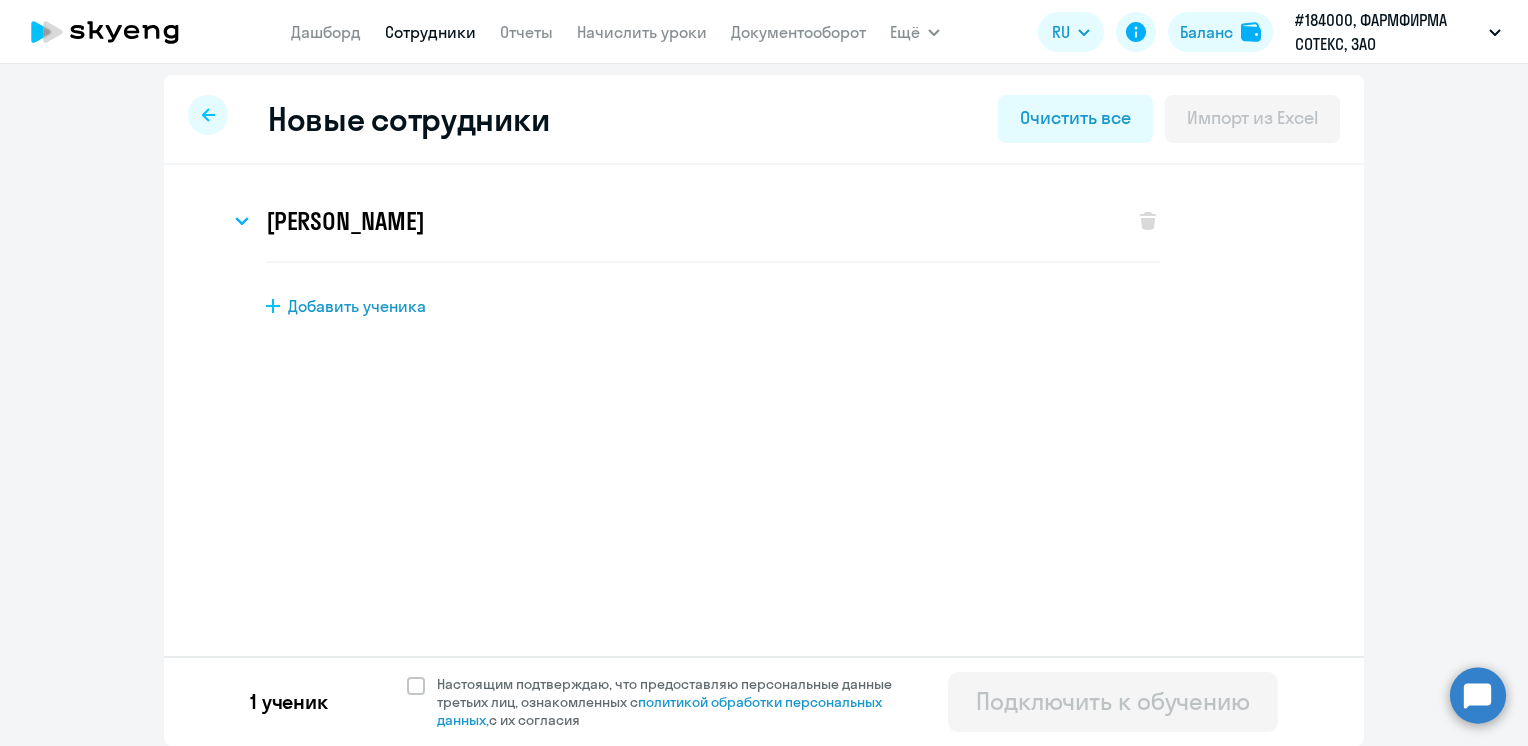 scroll, scrollTop: 0, scrollLeft: 0, axis: both 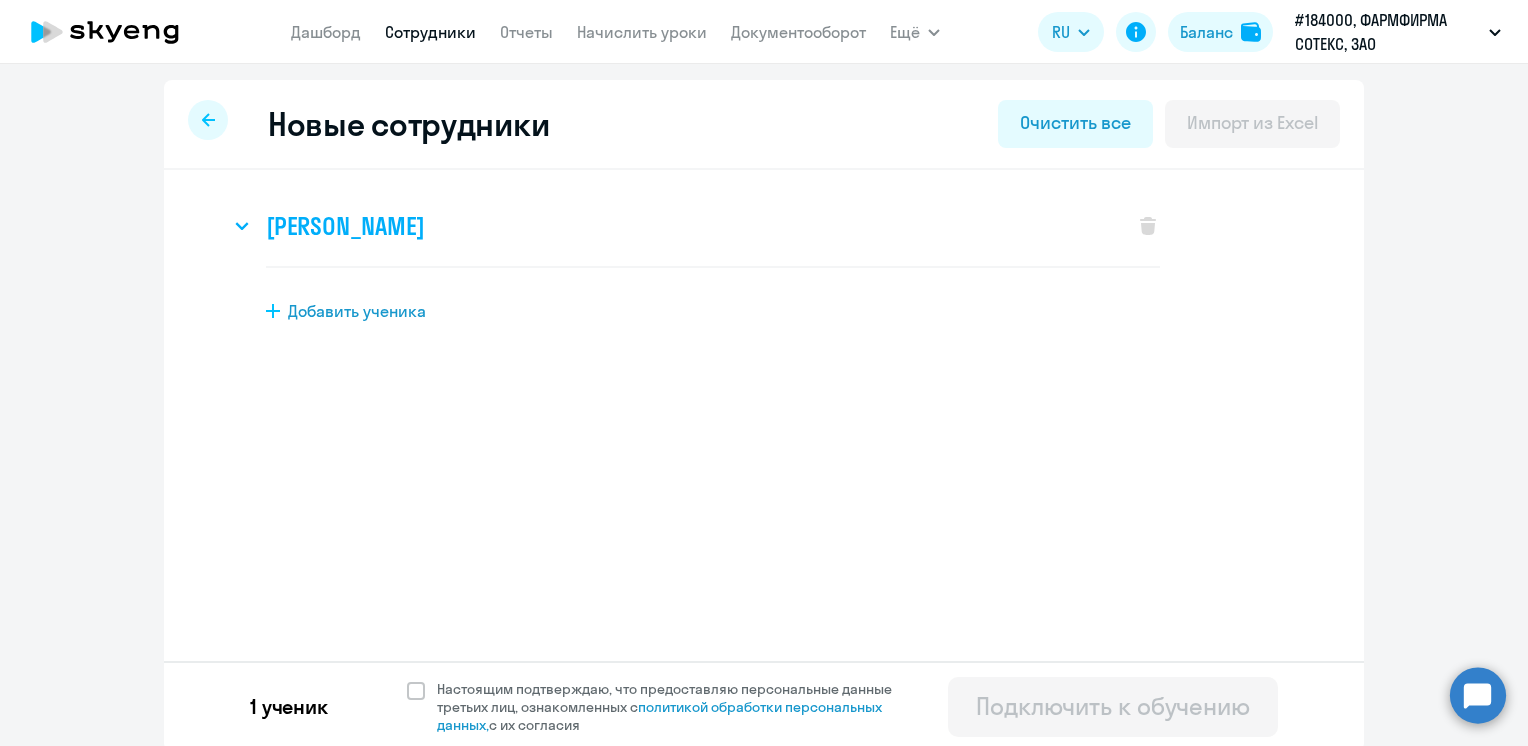 click 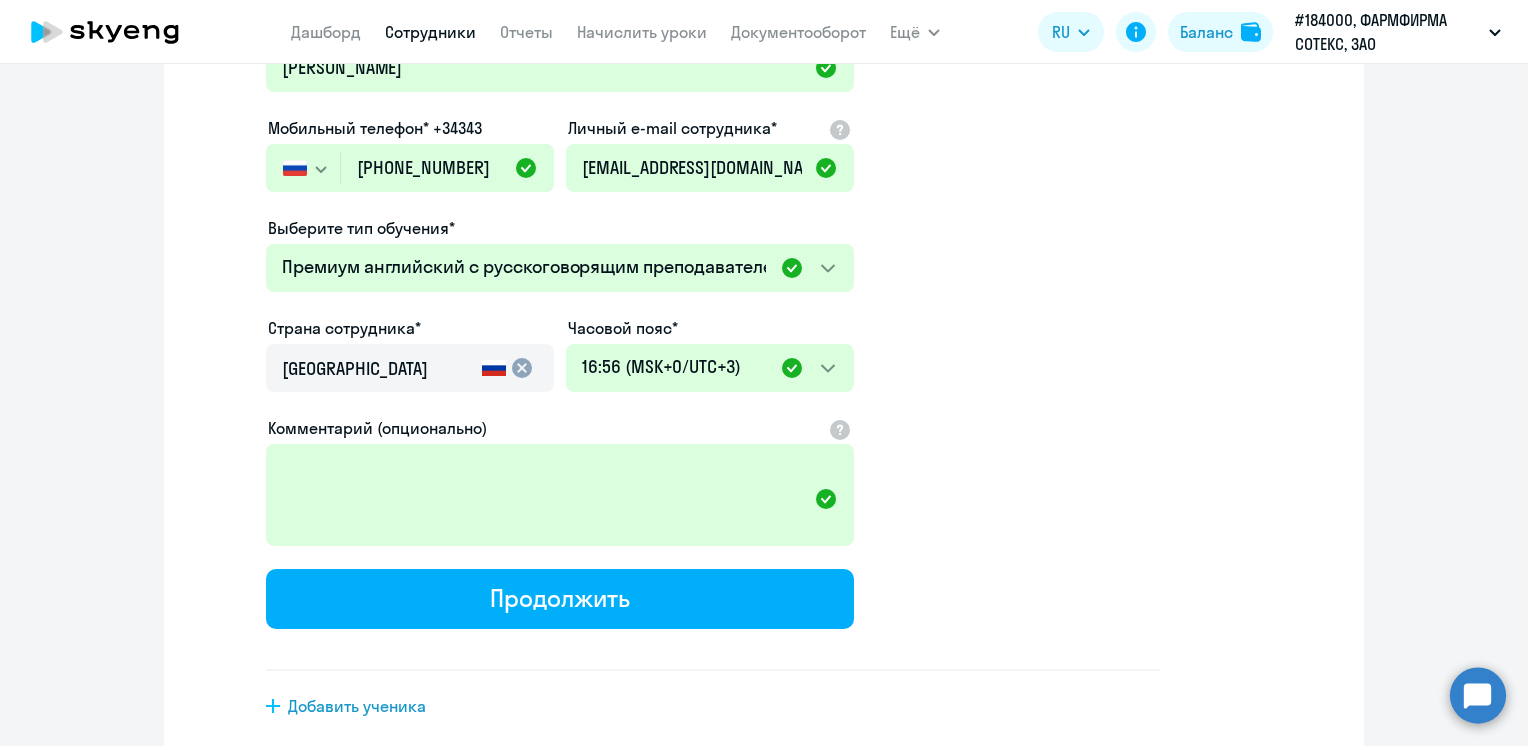 scroll, scrollTop: 358, scrollLeft: 0, axis: vertical 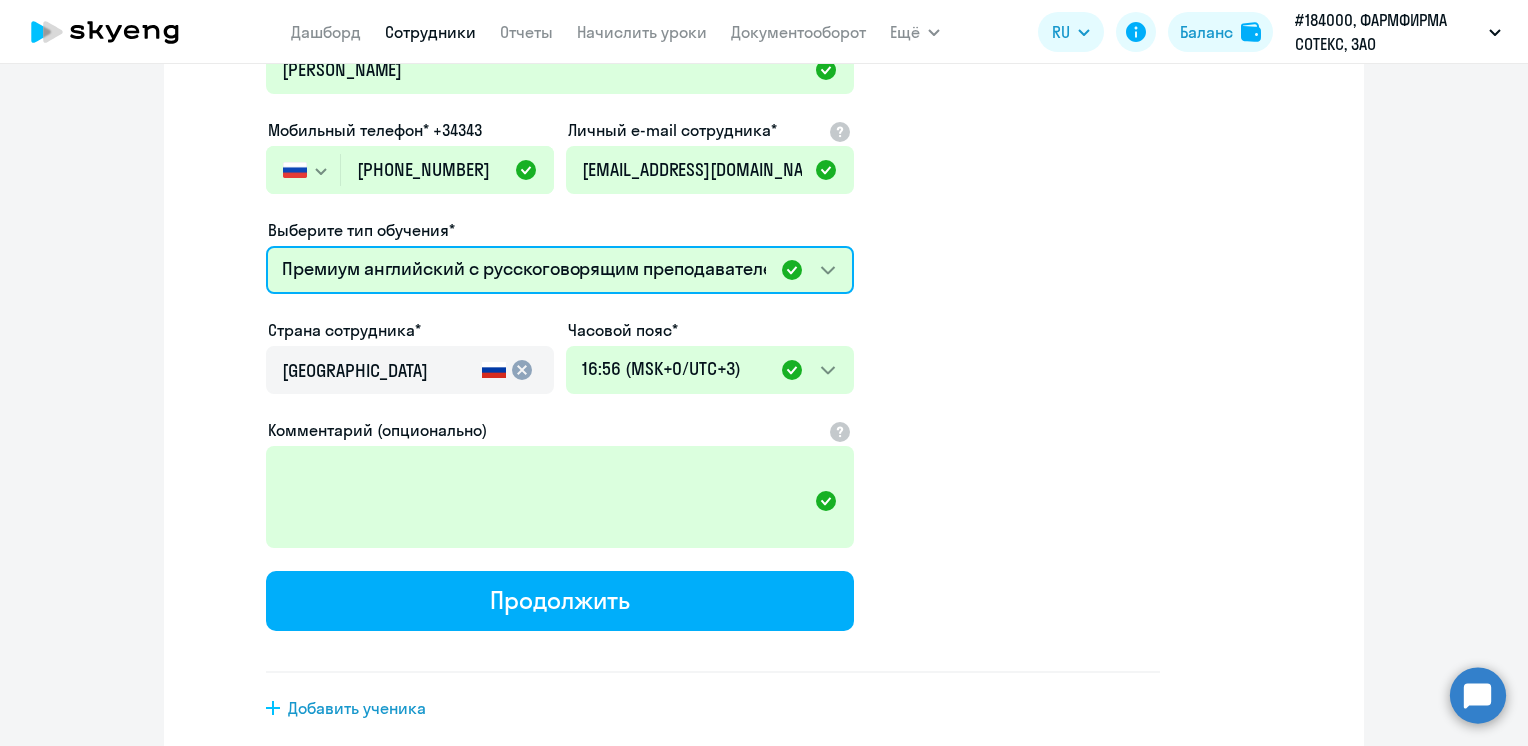 click on "Talks 15 минутные разговоры на английском   Премиум английский с русскоговорящим преподавателем" at bounding box center (560, 270) 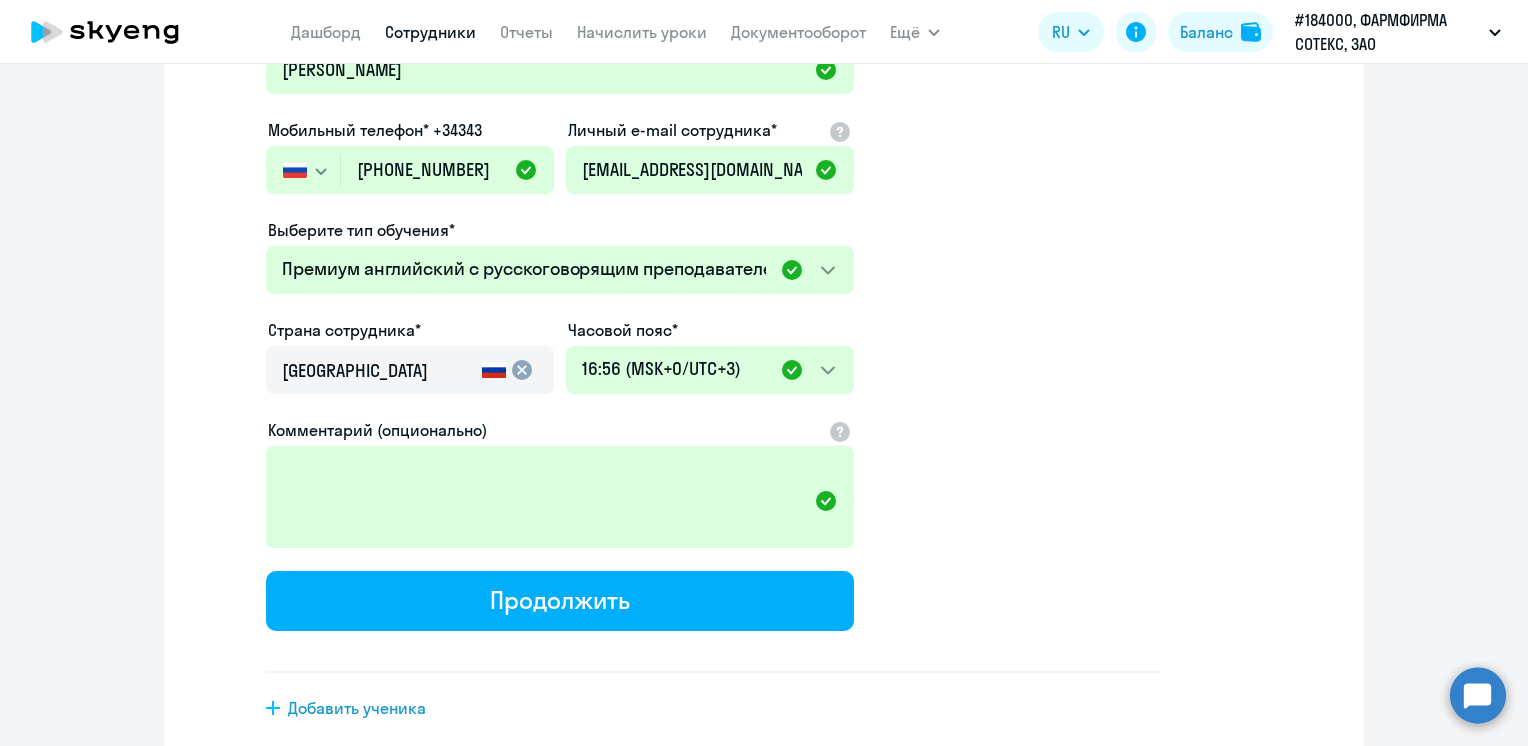 click on "Имя и отчество*  Добавить себя как ученика  [PERSON_NAME]* [PERSON_NAME] телефон* +34343
[GEOGRAPHIC_DATA] +7 [GEOGRAPHIC_DATA] +7 [GEOGRAPHIC_DATA] +380 [GEOGRAPHIC_DATA] ([GEOGRAPHIC_DATA]) +375 [GEOGRAPHIC_DATA] +61 [GEOGRAPHIC_DATA] +43 [GEOGRAPHIC_DATA] +994 [GEOGRAPHIC_DATA] +355 [GEOGRAPHIC_DATA] +213 [GEOGRAPHIC_DATA] +1(264) [GEOGRAPHIC_DATA] +244 [GEOGRAPHIC_DATA] +376 [GEOGRAPHIC_DATA] и [GEOGRAPHIC_DATA] +1(268) [GEOGRAPHIC_DATA] +54 [GEOGRAPHIC_DATA] +374 [GEOGRAPHIC_DATA] +297 [GEOGRAPHIC_DATA] +93 [GEOGRAPHIC_DATA] +1(242) [GEOGRAPHIC_DATA] +880 [GEOGRAPHIC_DATA] +1(246) [GEOGRAPHIC_DATA] +973 Белиз +501 Бельгия +32 [GEOGRAPHIC_DATA] +229 [GEOGRAPHIC_DATA] +1(441) [GEOGRAPHIC_DATA] ([GEOGRAPHIC_DATA]) +95 [GEOGRAPHIC_DATA] +359 [GEOGRAPHIC_DATA] +591 [GEOGRAPHIC_DATA], [GEOGRAPHIC_DATA] и [GEOGRAPHIC_DATA] +599 [GEOGRAPHIC_DATA] +387 [GEOGRAPHIC_DATA] +267 [GEOGRAPHIC_DATA] +55 +1(284) +673" 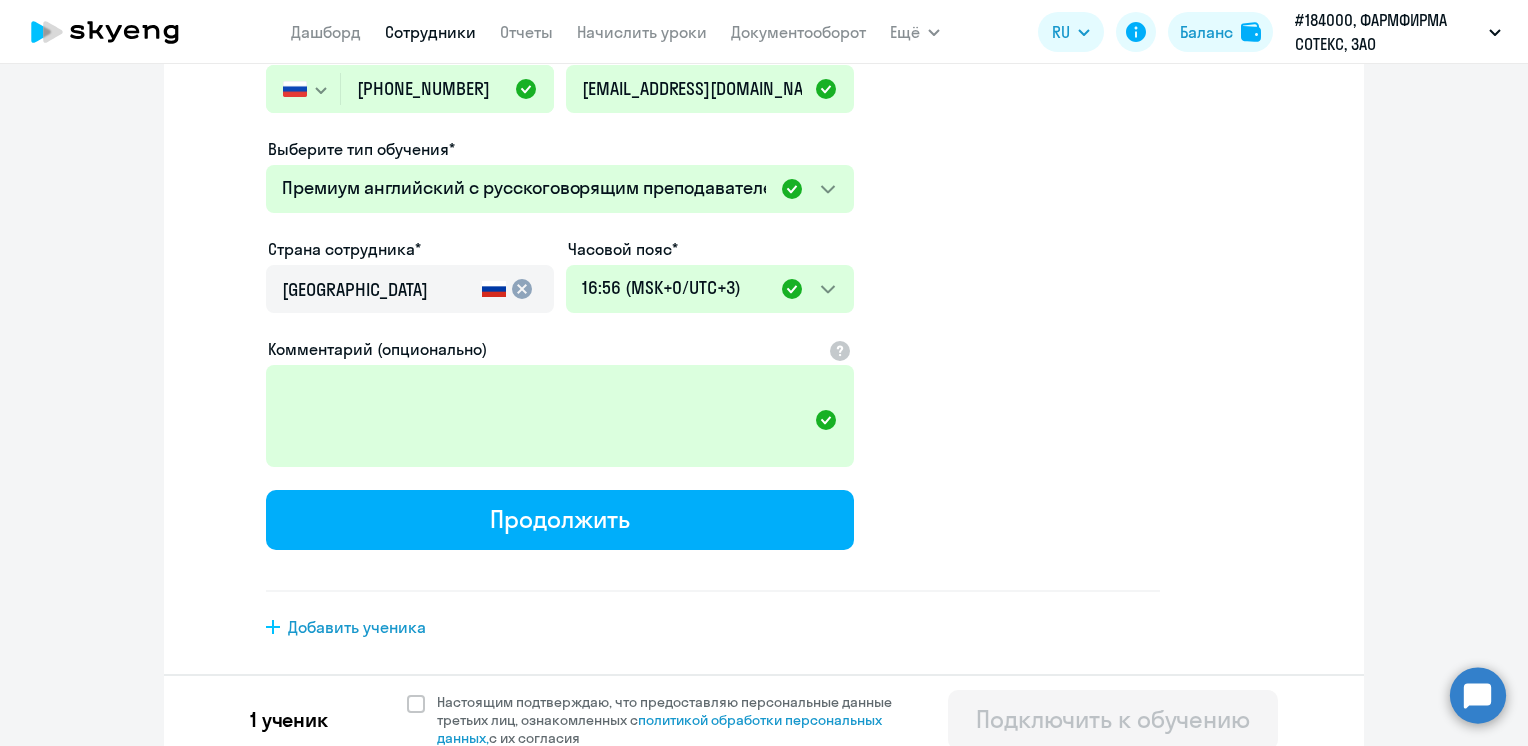 scroll, scrollTop: 453, scrollLeft: 0, axis: vertical 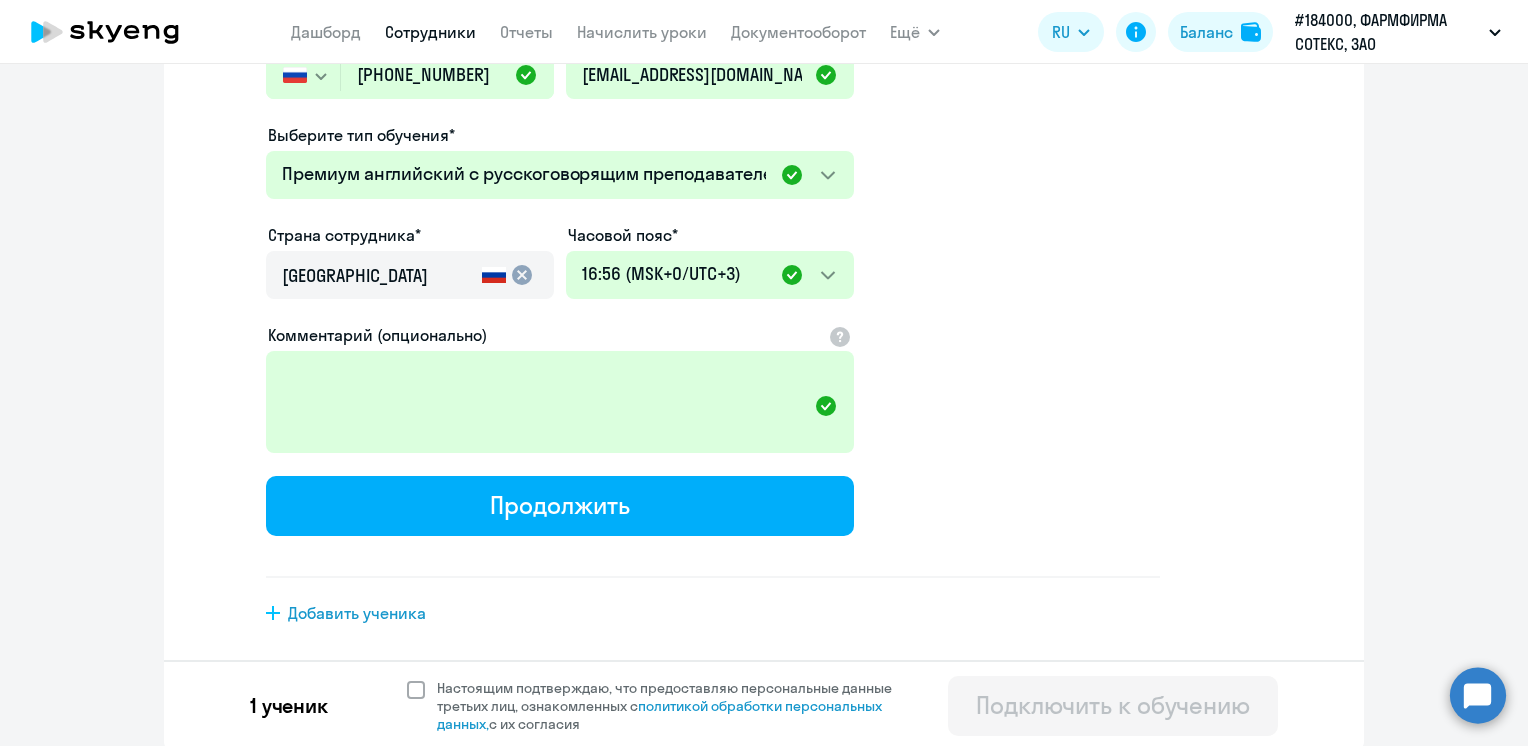 click 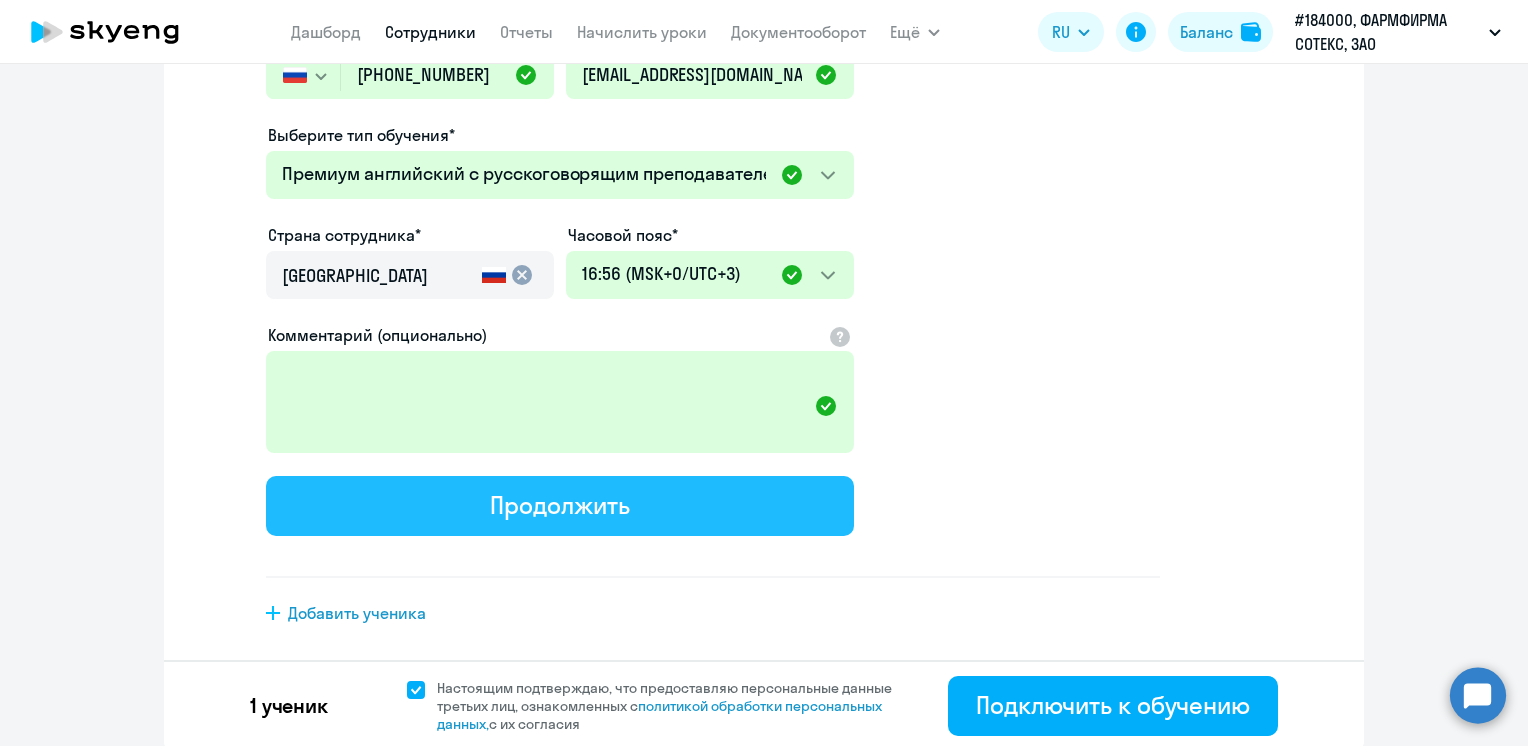 click on "Продолжить" 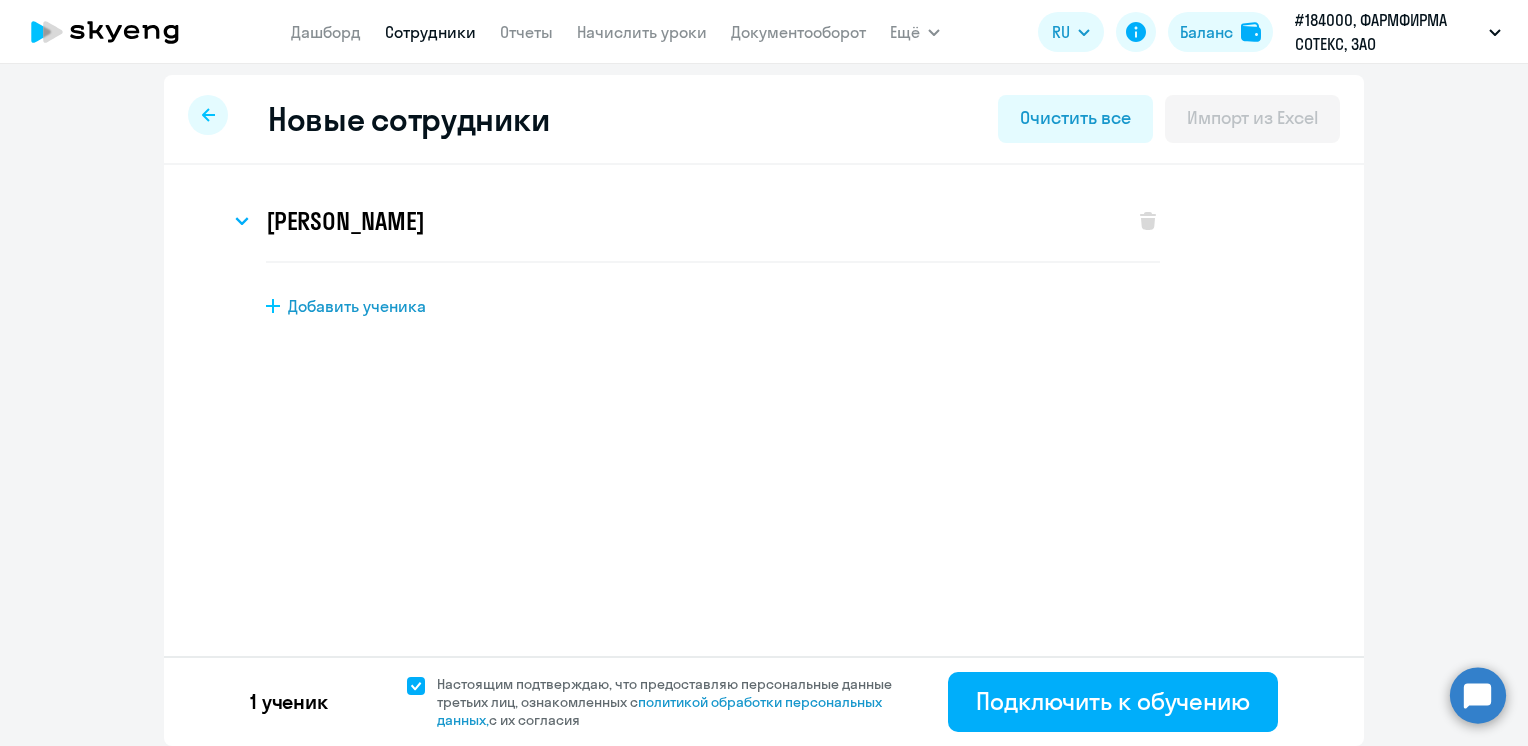 scroll, scrollTop: 0, scrollLeft: 0, axis: both 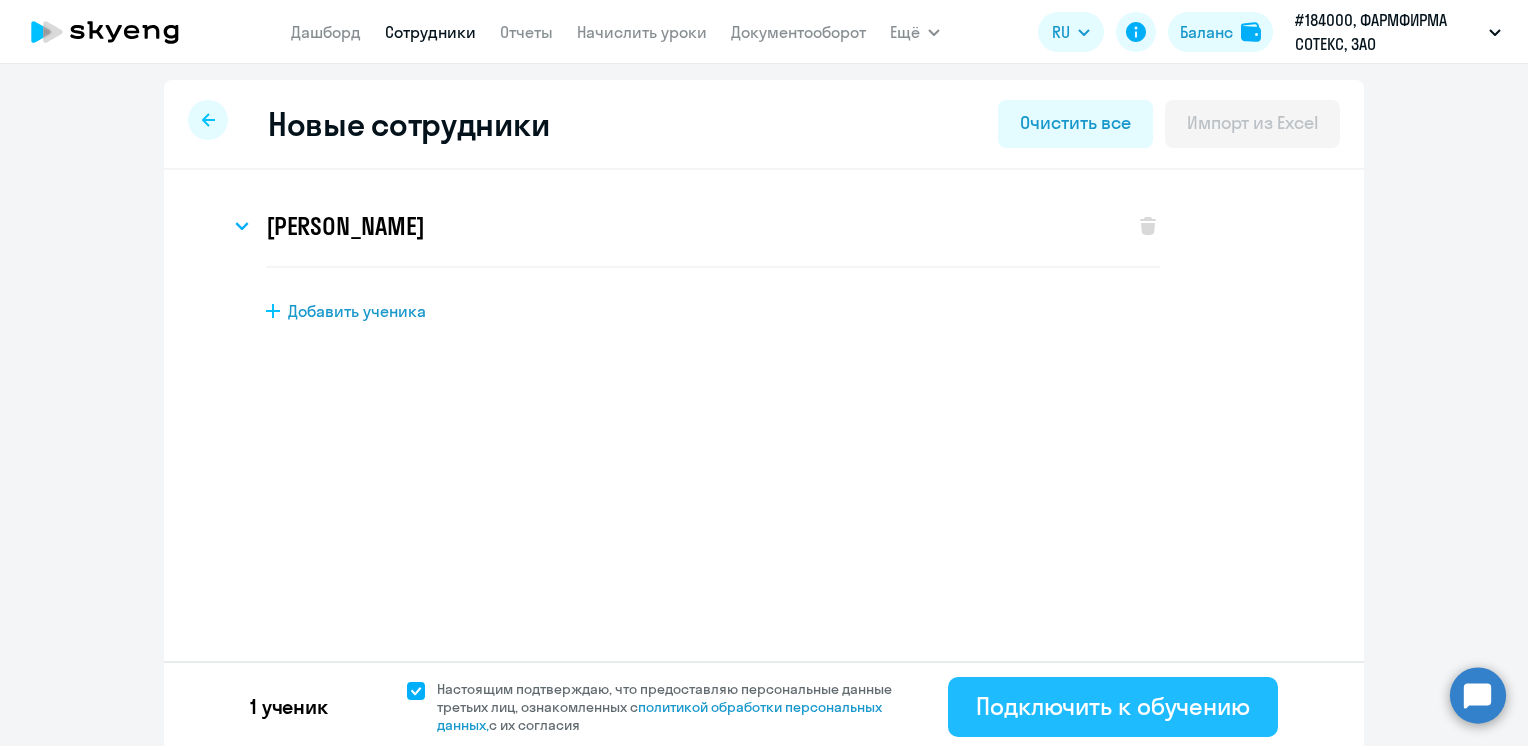 click on "Подключить к обучению" 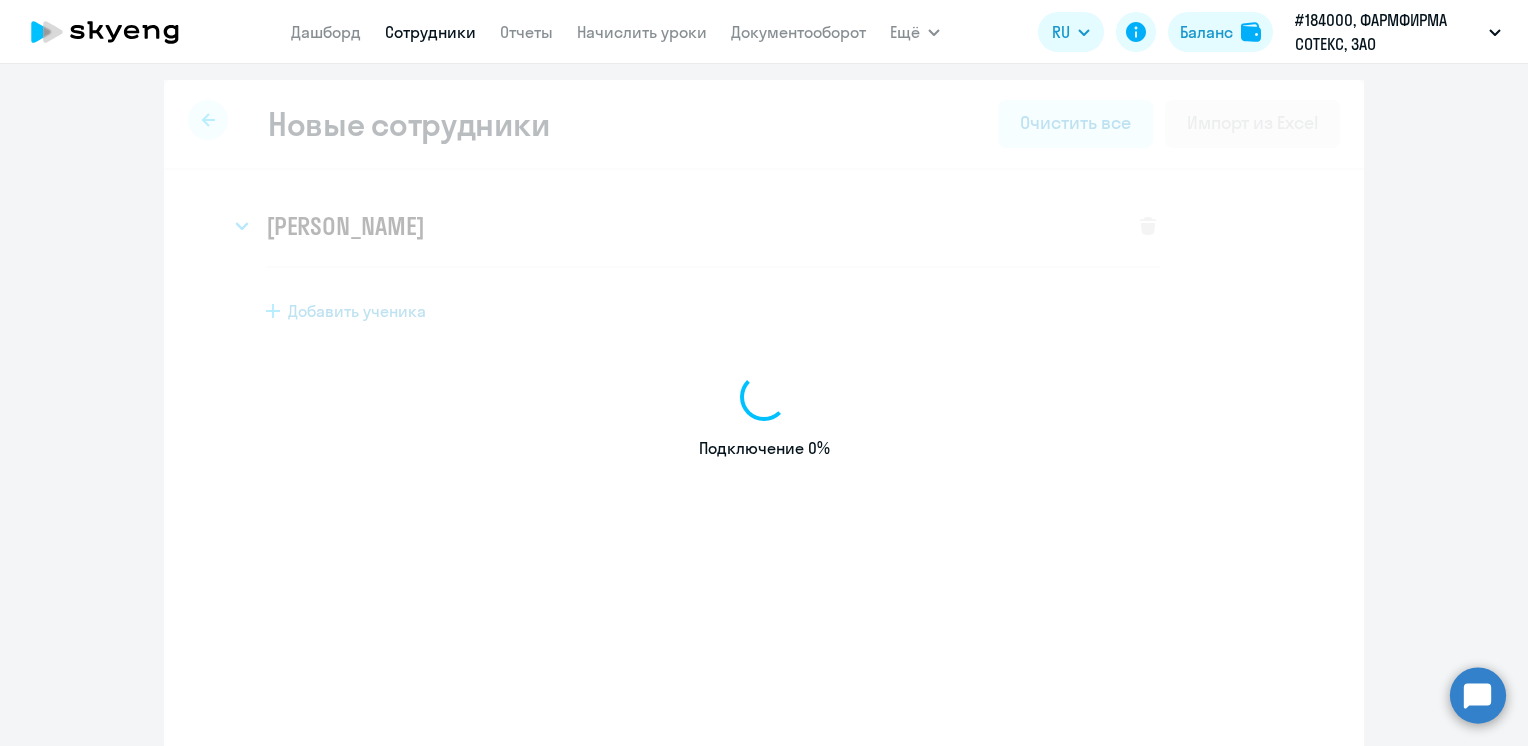 select on "english_adult_not_native_speaker_talks_15min" 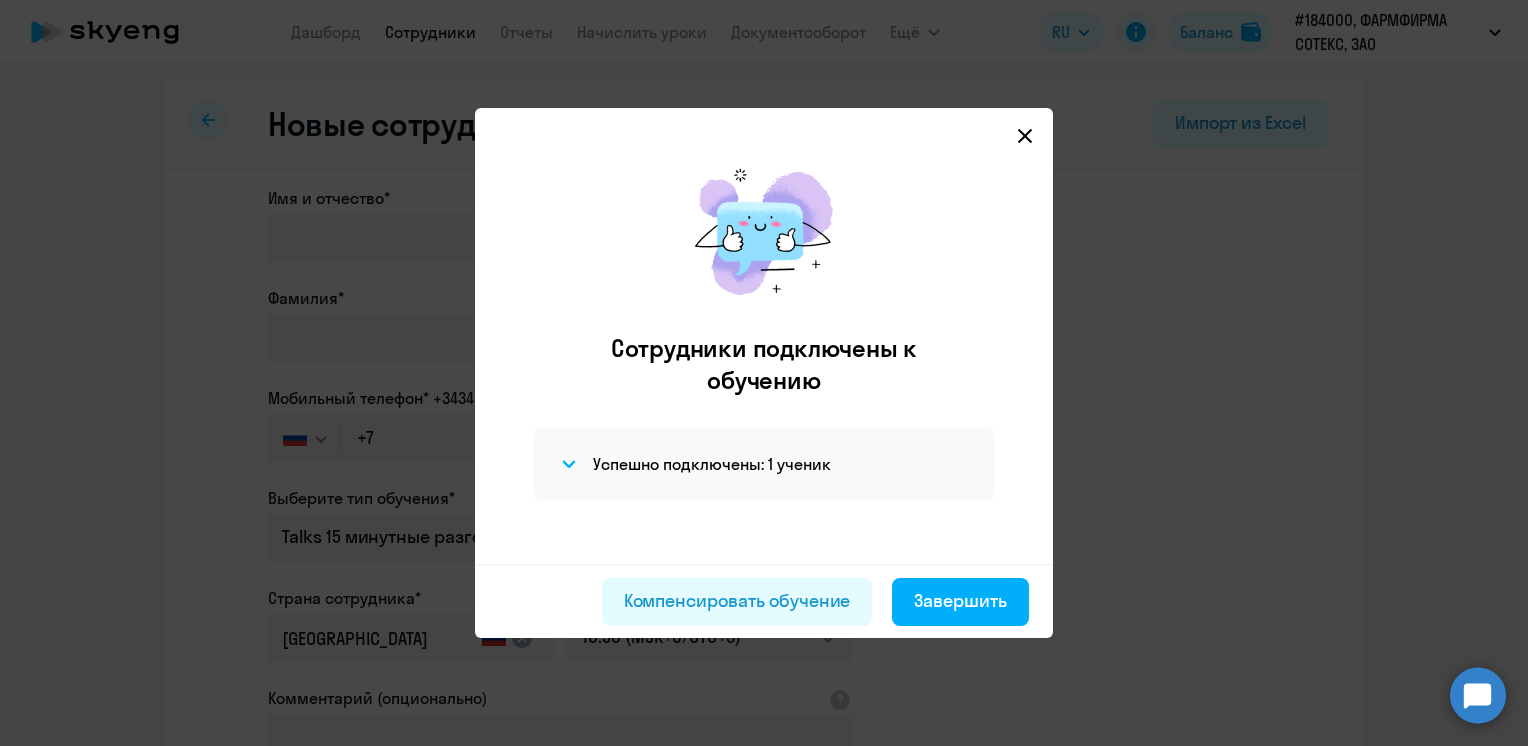 click 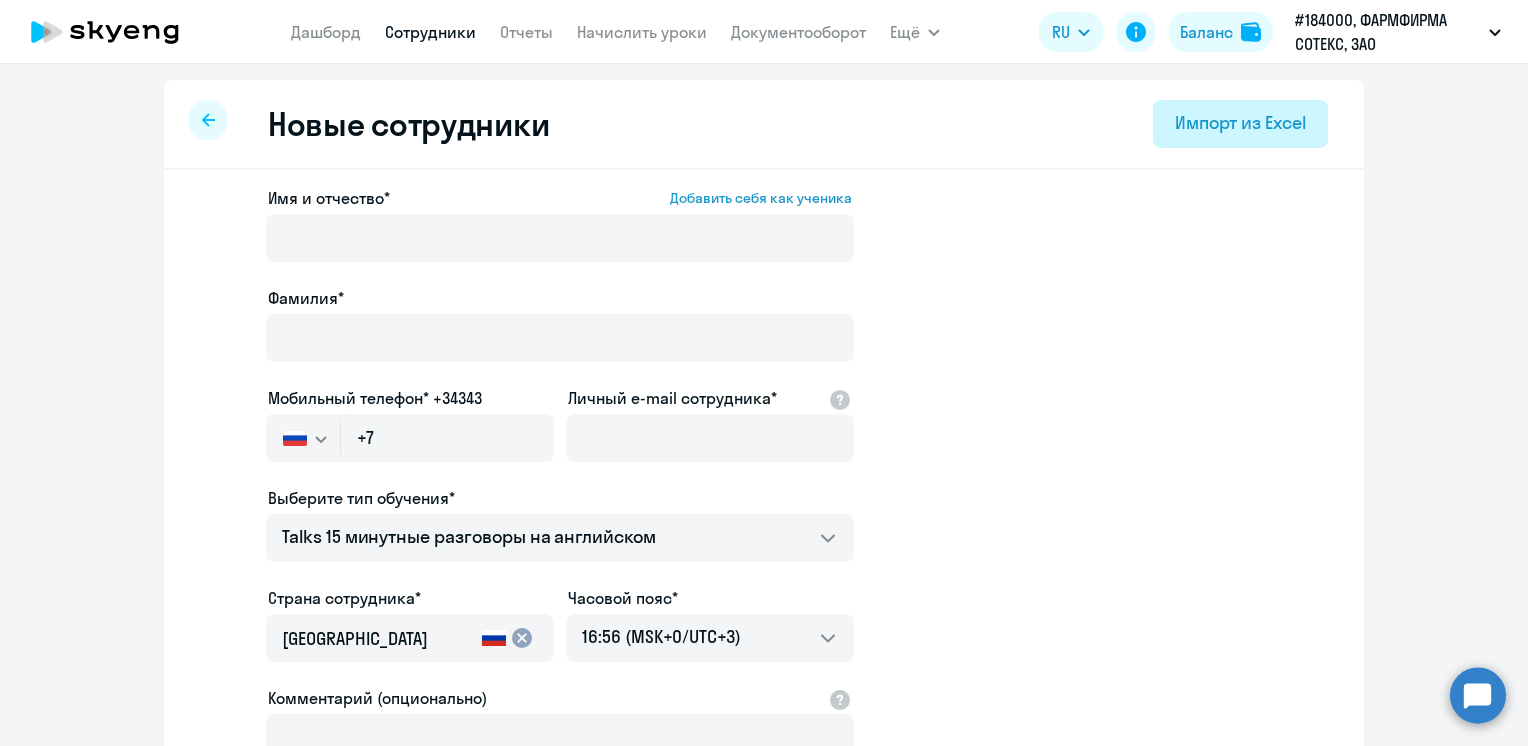 select on "30" 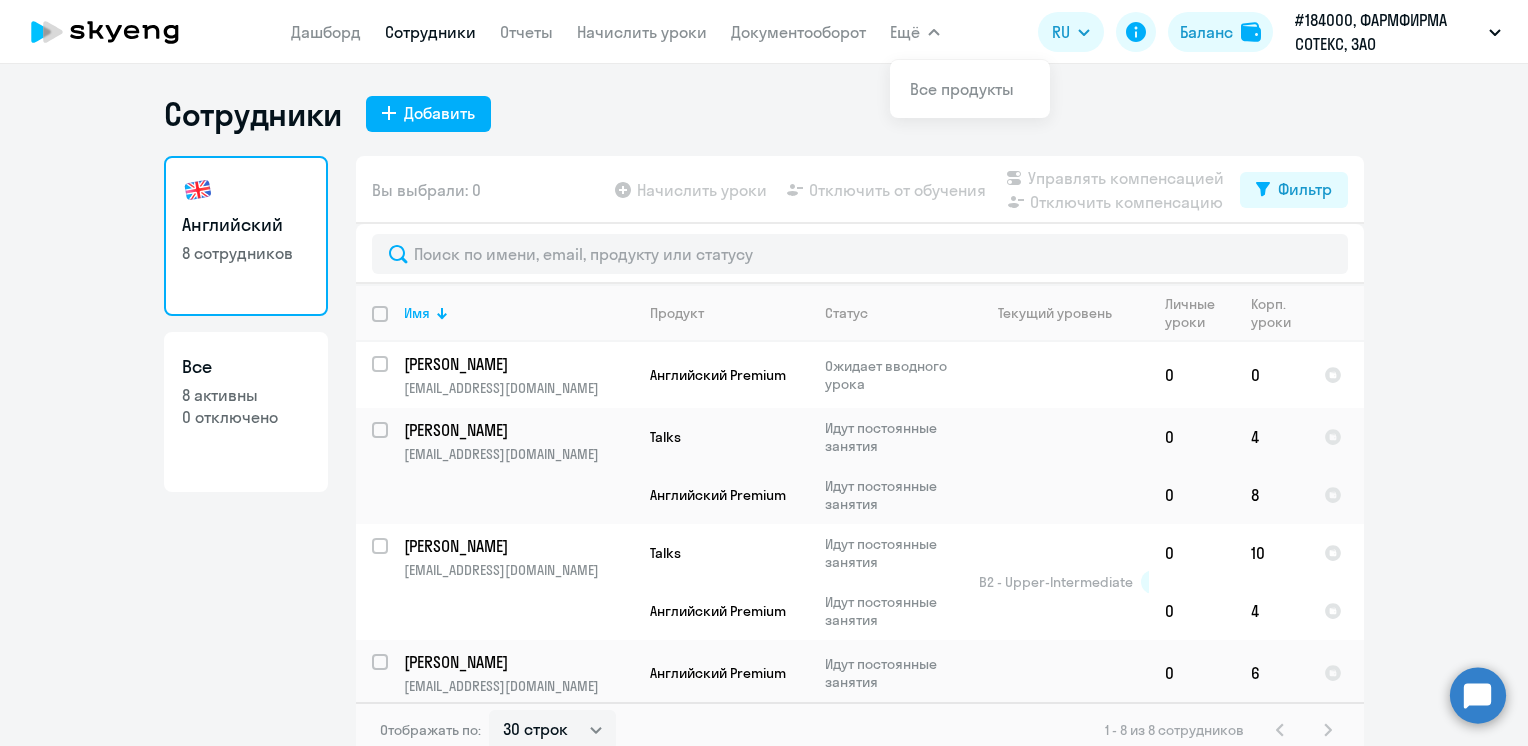 scroll, scrollTop: 12, scrollLeft: 0, axis: vertical 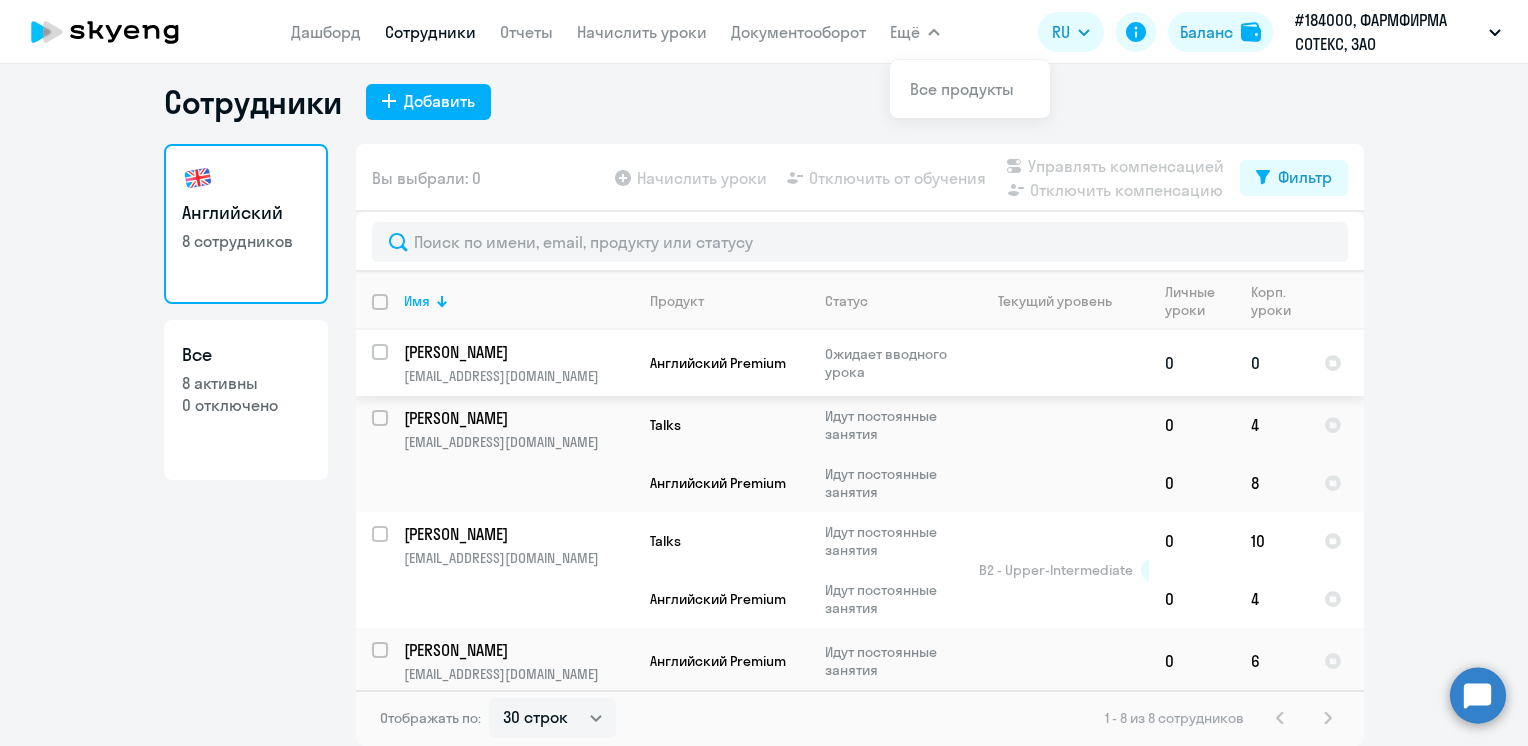 click on "0" 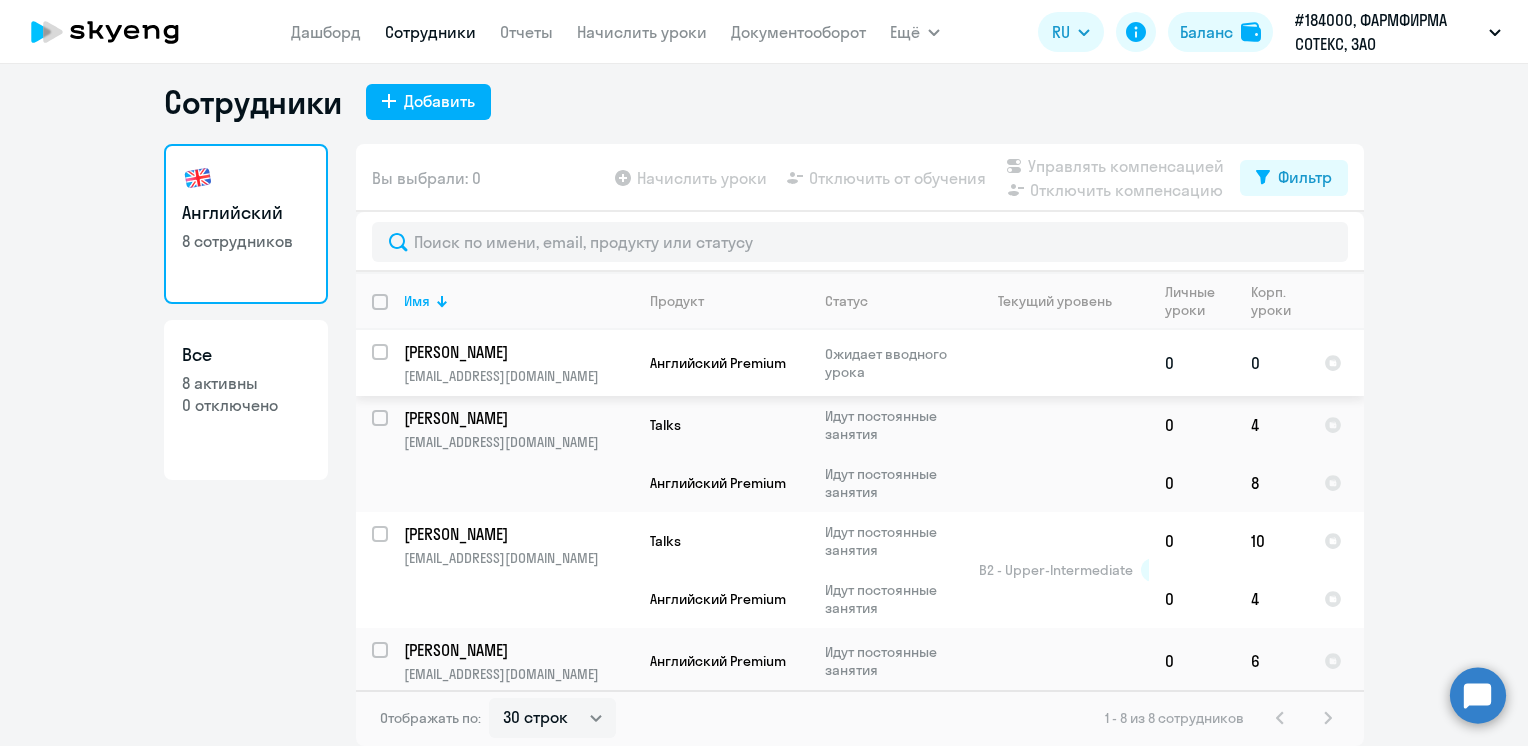 scroll, scrollTop: 0, scrollLeft: 0, axis: both 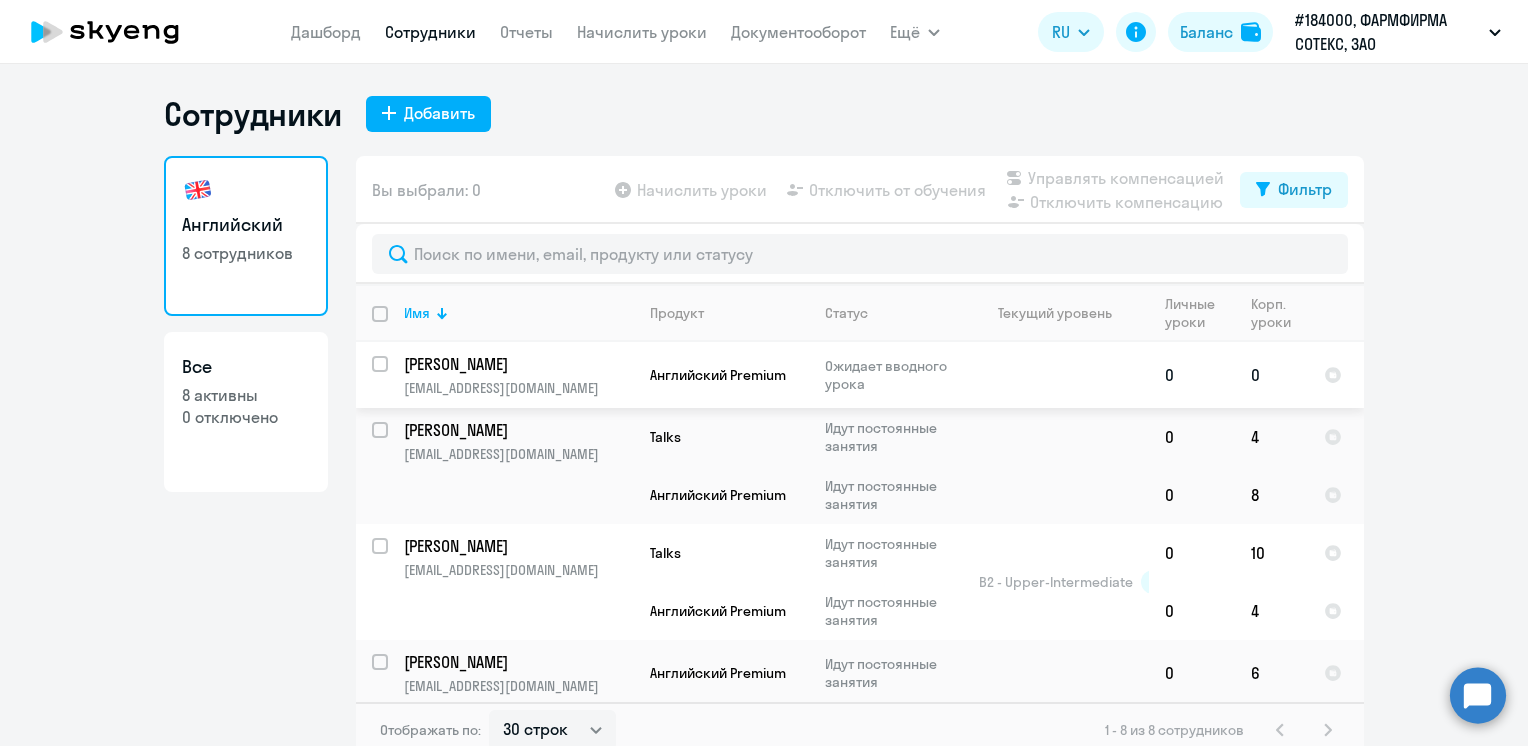 select on "english" 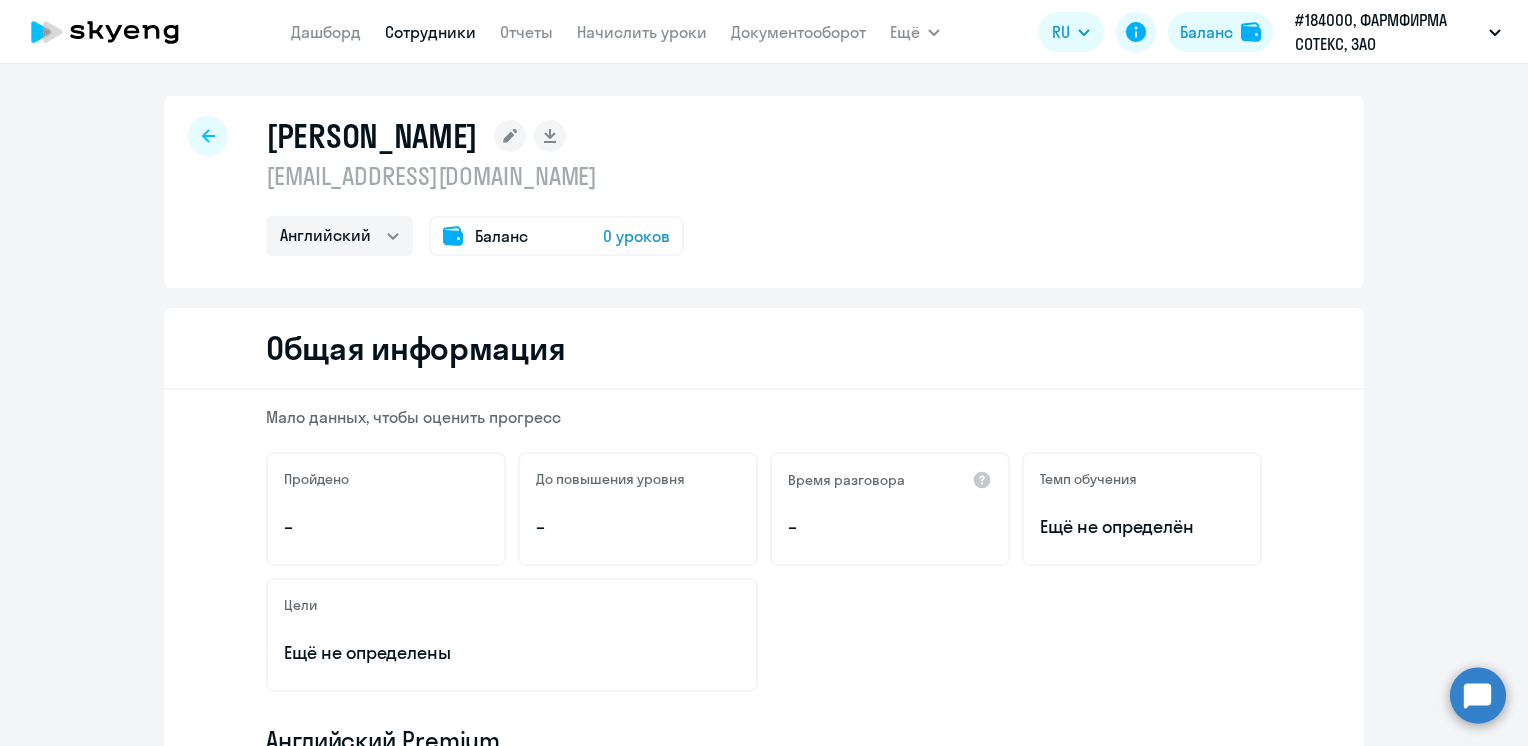 scroll, scrollTop: 596, scrollLeft: 0, axis: vertical 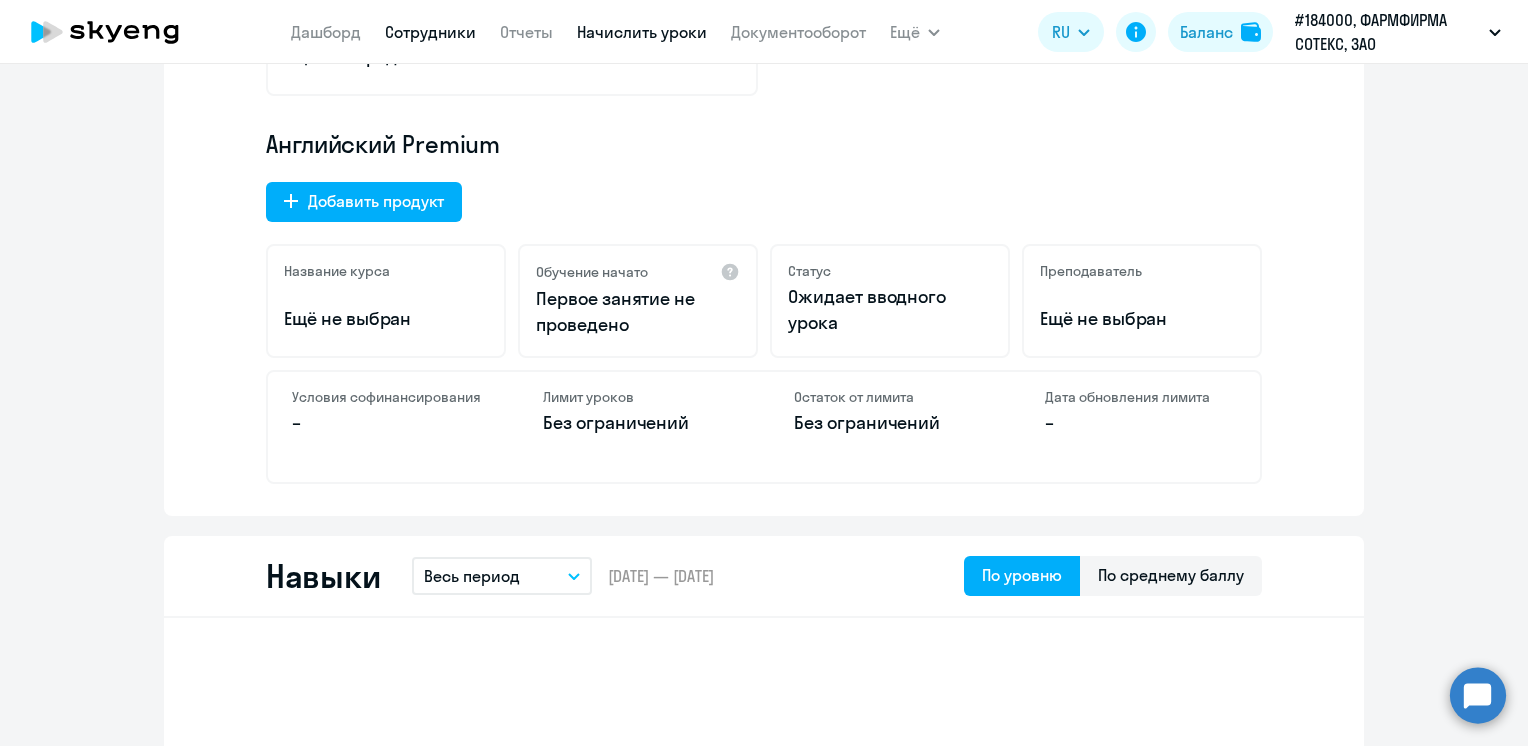 click on "Начислить уроки" at bounding box center (642, 32) 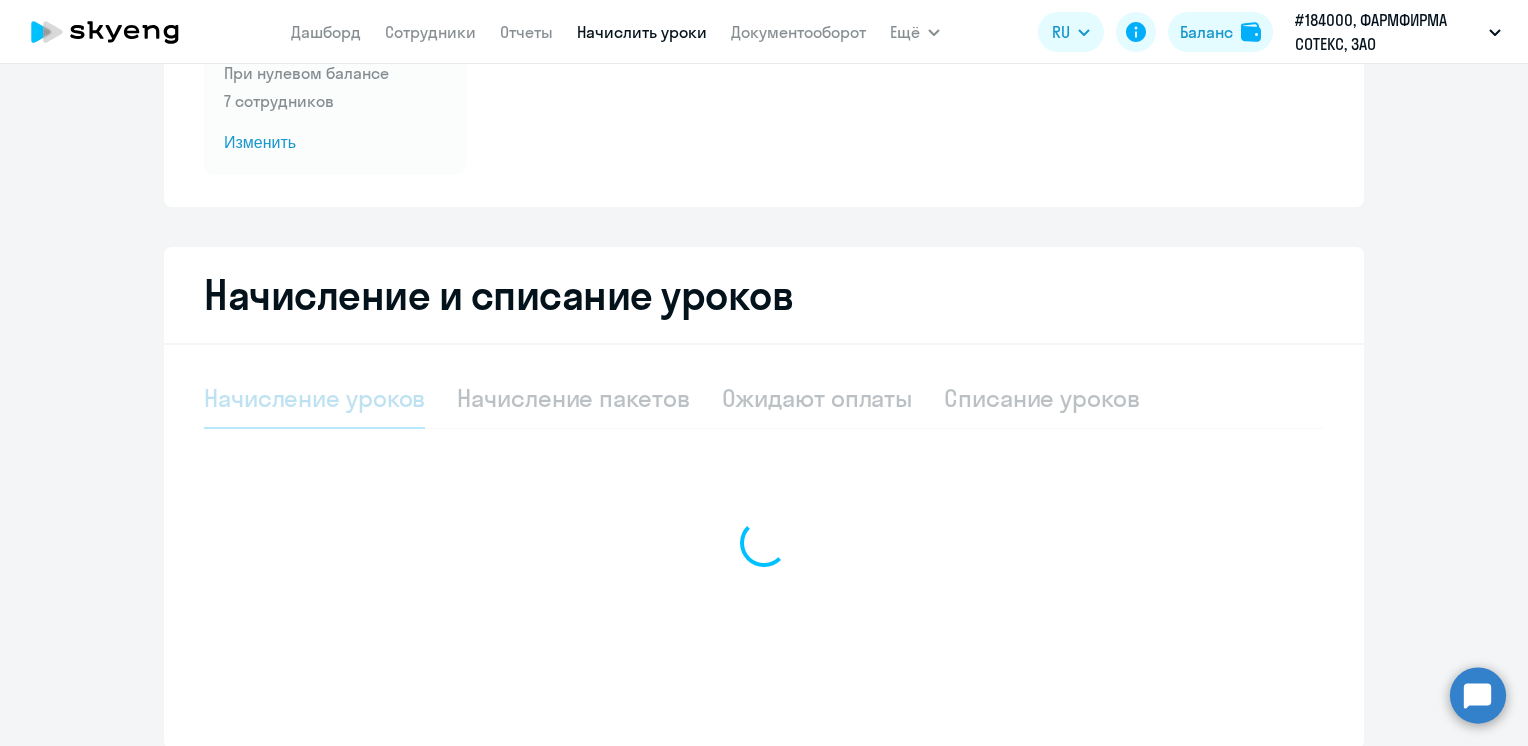 select on "10" 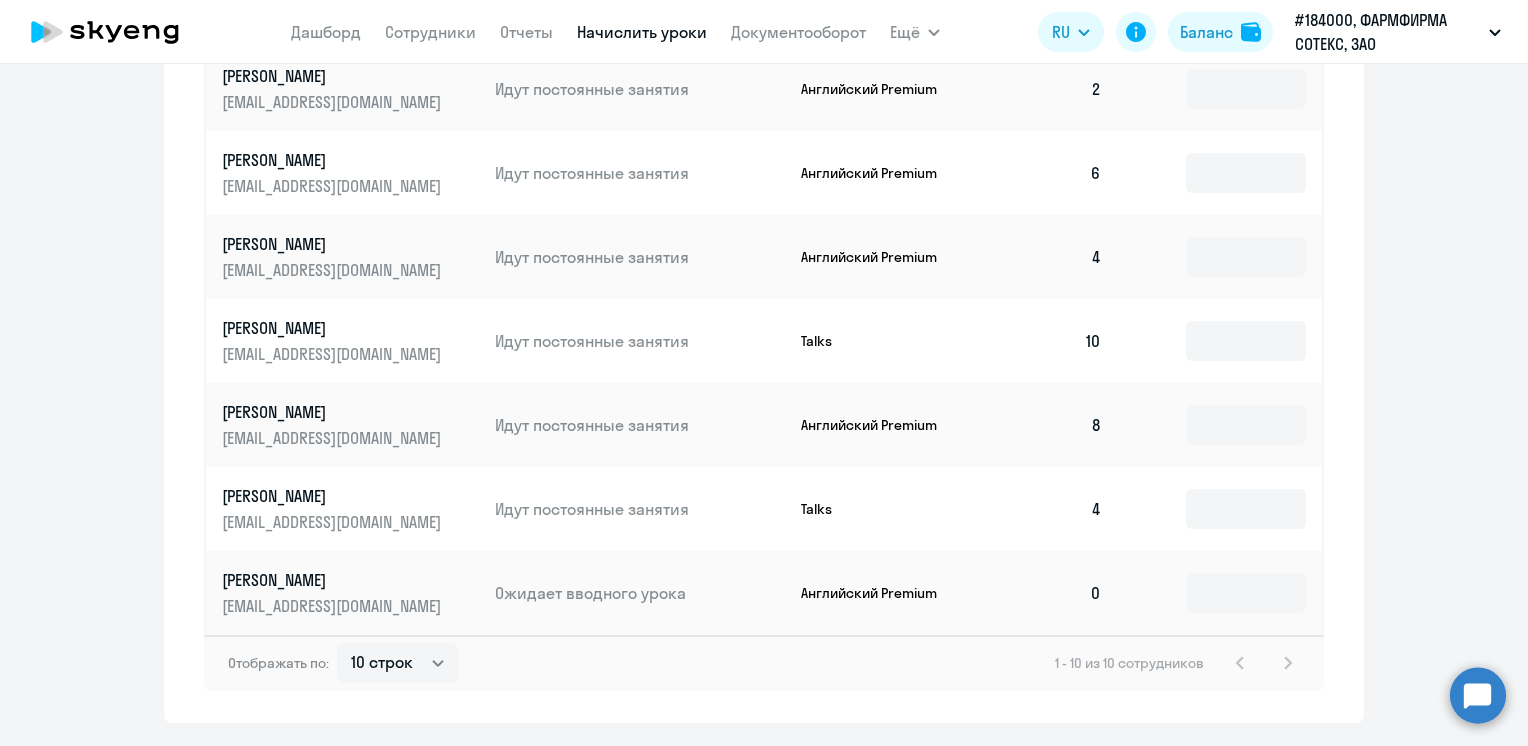 scroll, scrollTop: 1133, scrollLeft: 0, axis: vertical 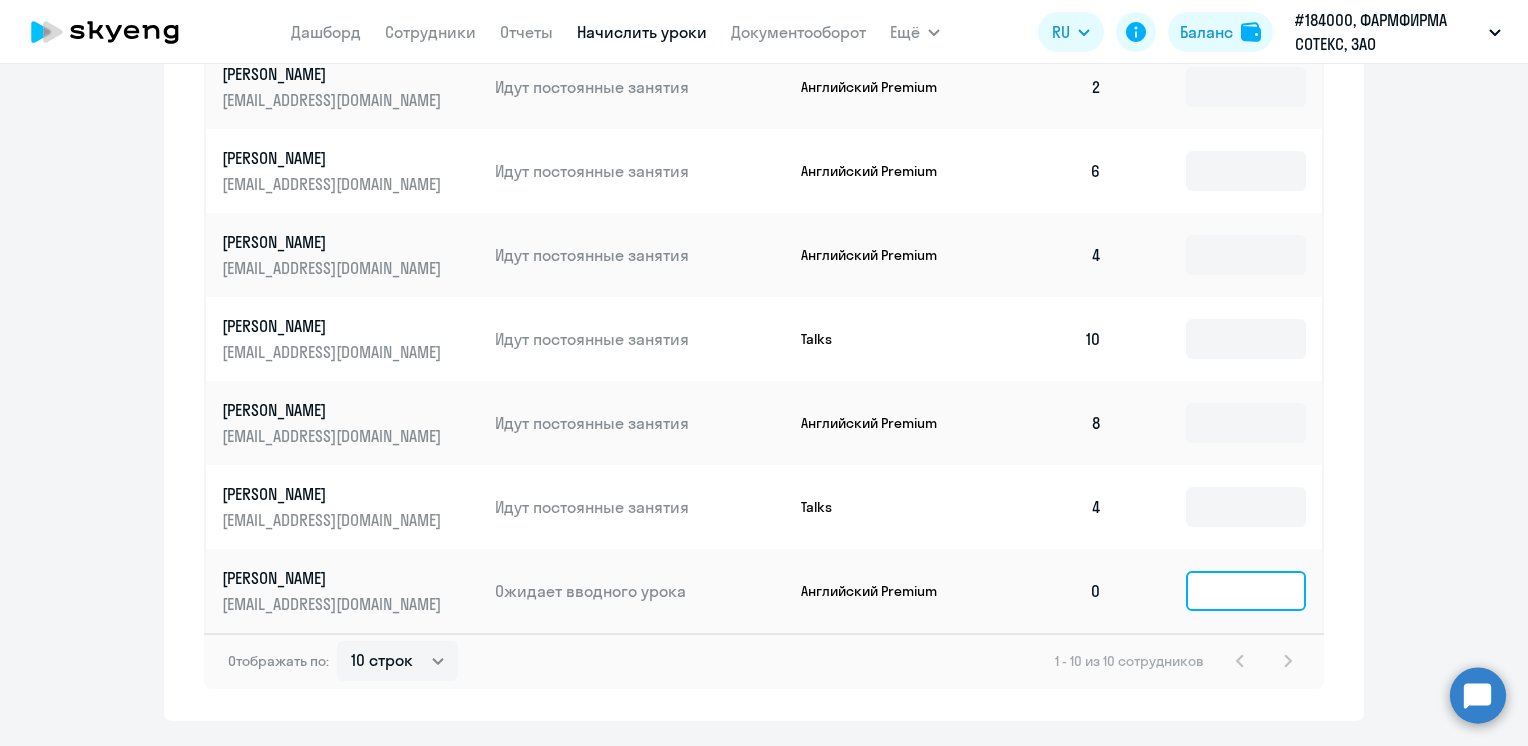 click 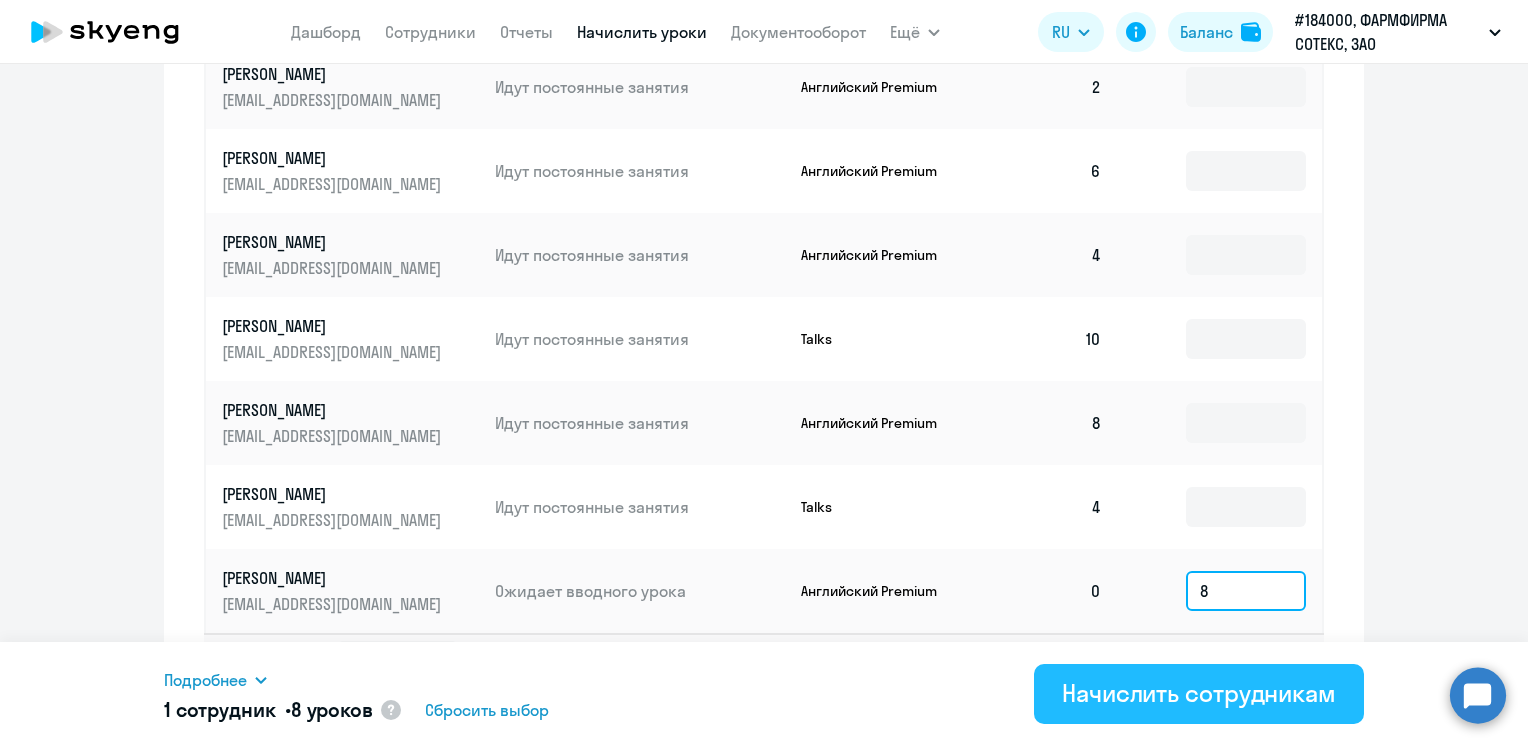 type on "8" 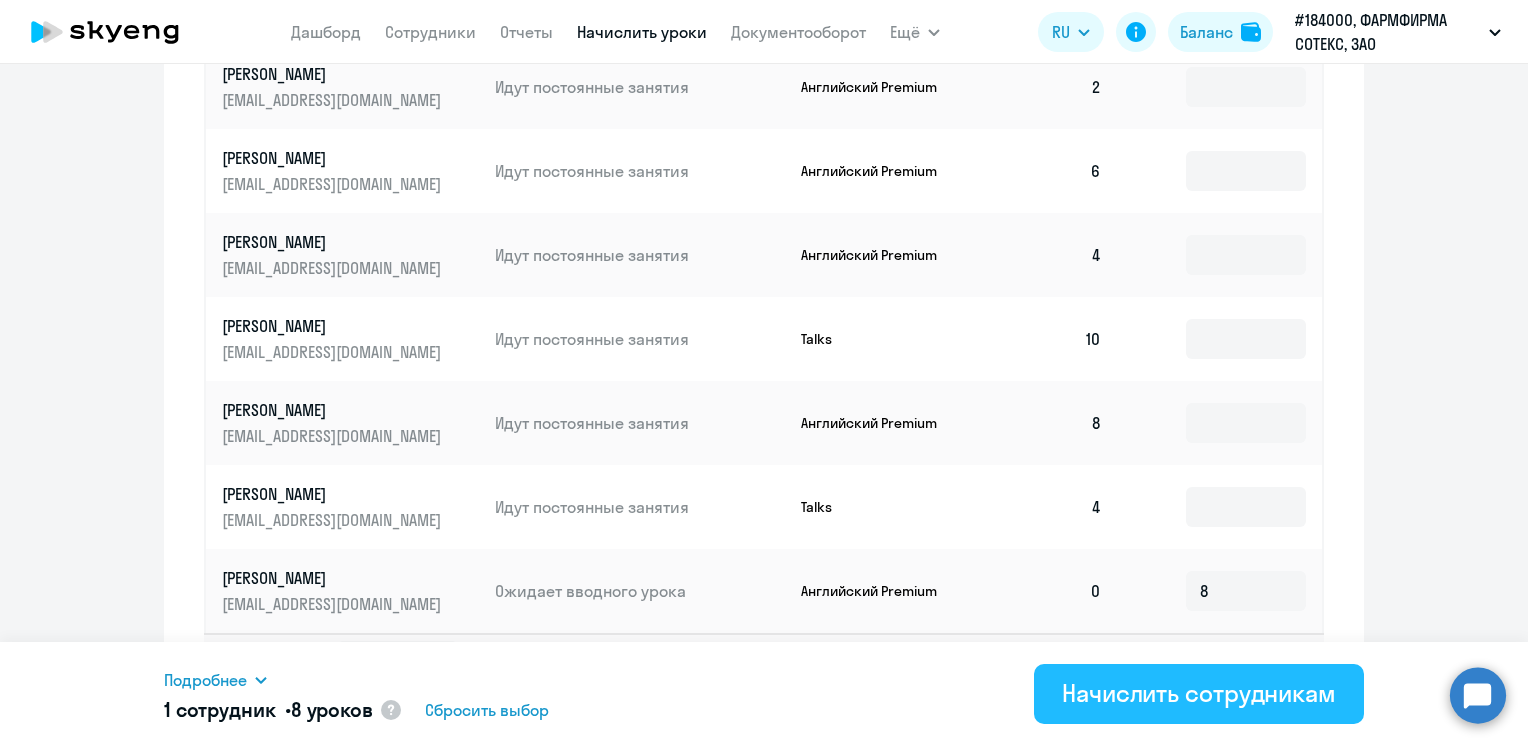click on "Начислить сотрудникам" at bounding box center [1199, 693] 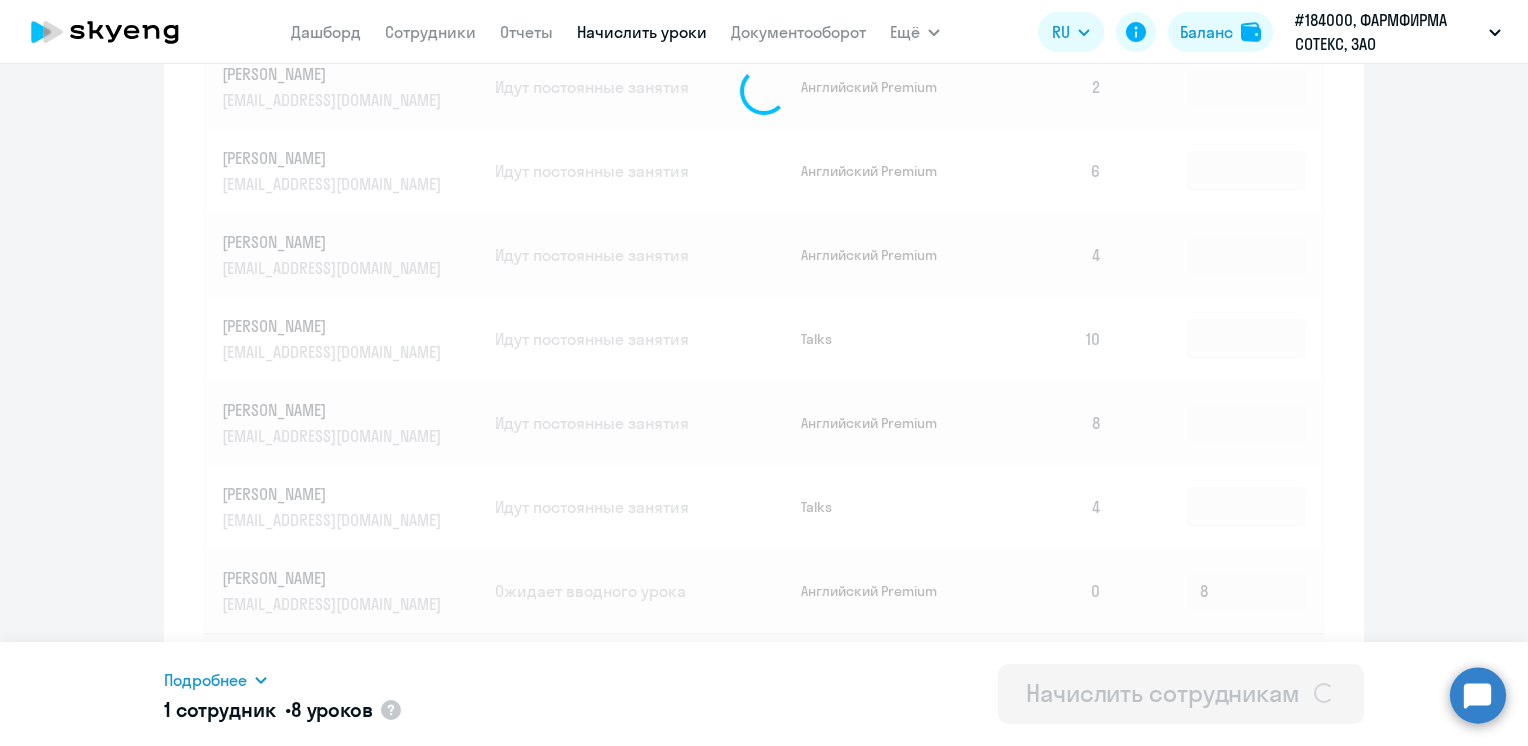 type 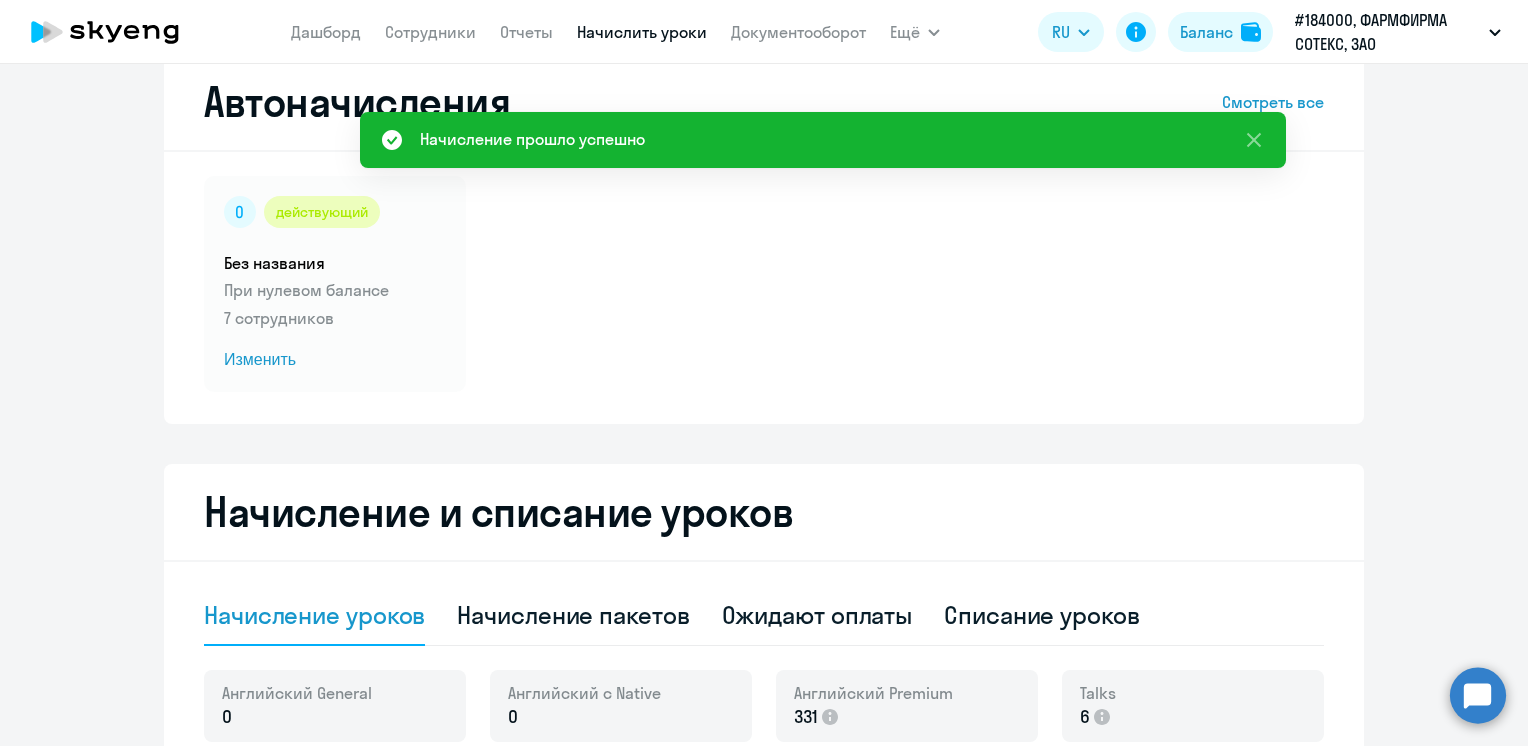 scroll, scrollTop: 30, scrollLeft: 0, axis: vertical 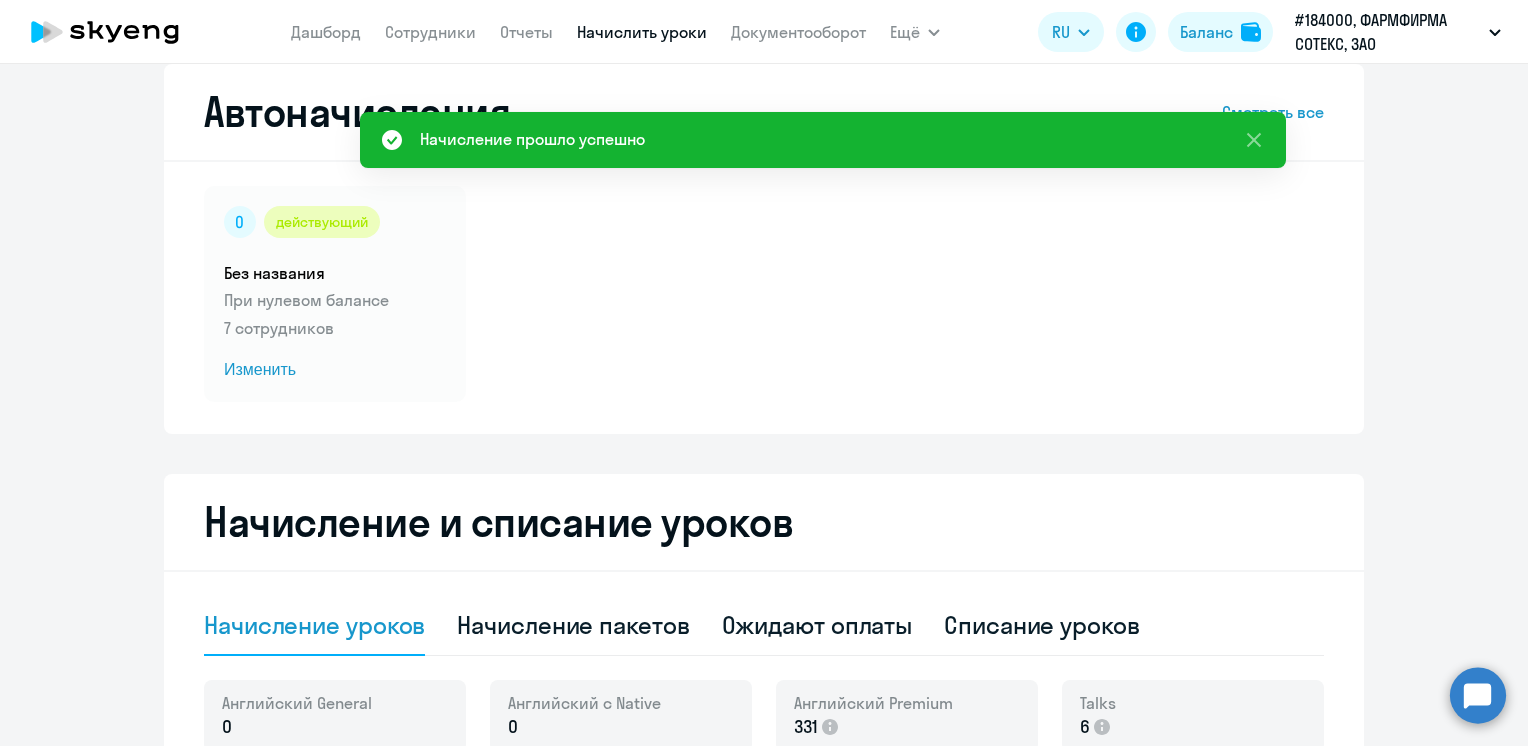 click on "Автоначисления  Смотреть все
действующий  Без названия  При нулевом балансе   7 сотрудников  Изменить Начисление и списание уроков Начисление уроков Начисление пакетов Ожидают оплаты Списание уроков Английский General 0 Английский с Native 0 Английский Premium 331
Talks 6
Имя сотрудника   Статус   Продукт   Остаток уроков   Начислить уроков  [PERSON_NAME] [EMAIL_ADDRESS][DOMAIN_NAME] Идут постоянные занятия Английский Premium  6  [PERSON_NAME] [EMAIL_ADDRESS][DOMAIN_NAME] Идут постоянные занятия Английский Premium  8  [PERSON_NAME] [PERSON_NAME][EMAIL_ADDRESS][DOMAIN_NAME]  8   2   6   4  Talks" 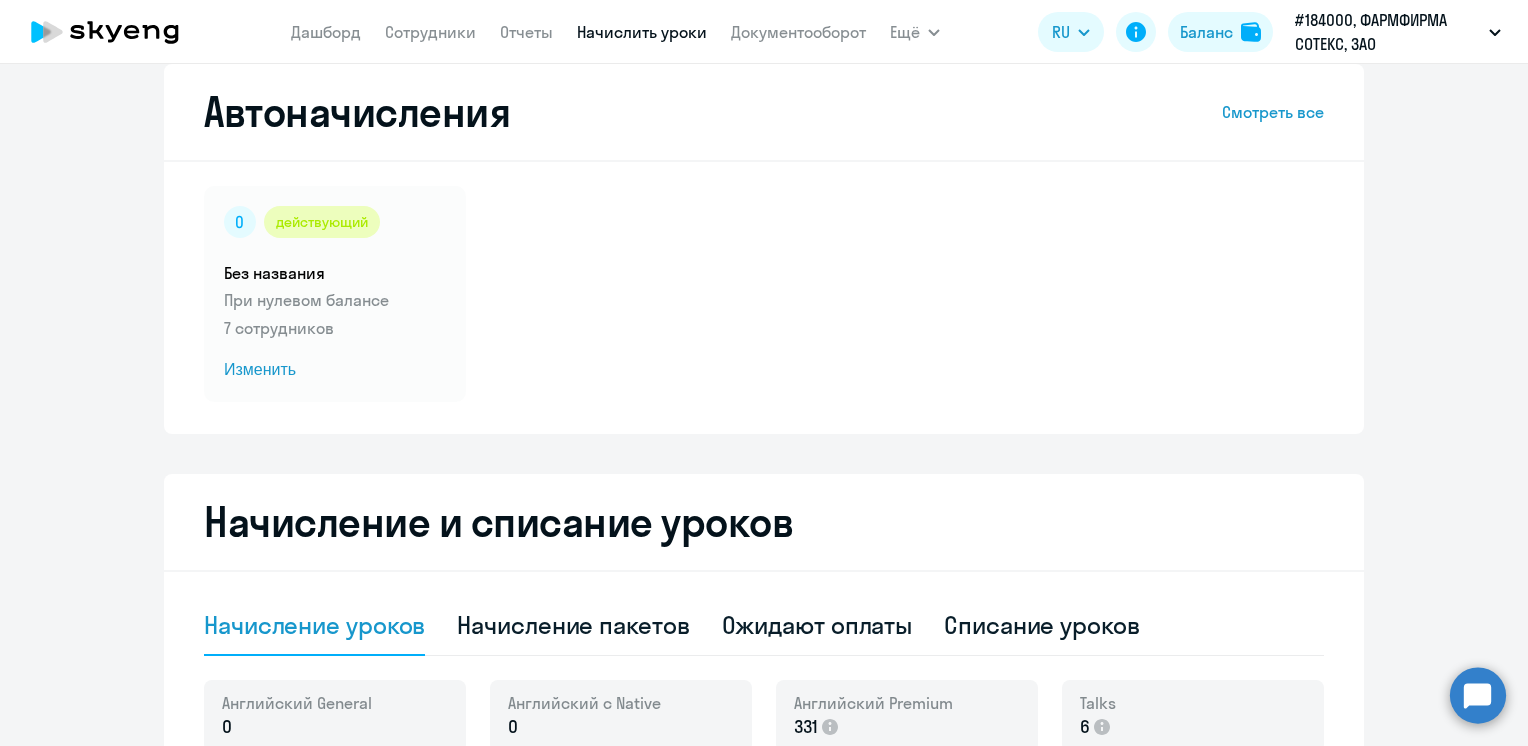 drag, startPoint x: 1512, startPoint y: 172, endPoint x: 1503, endPoint y: 423, distance: 251.1613 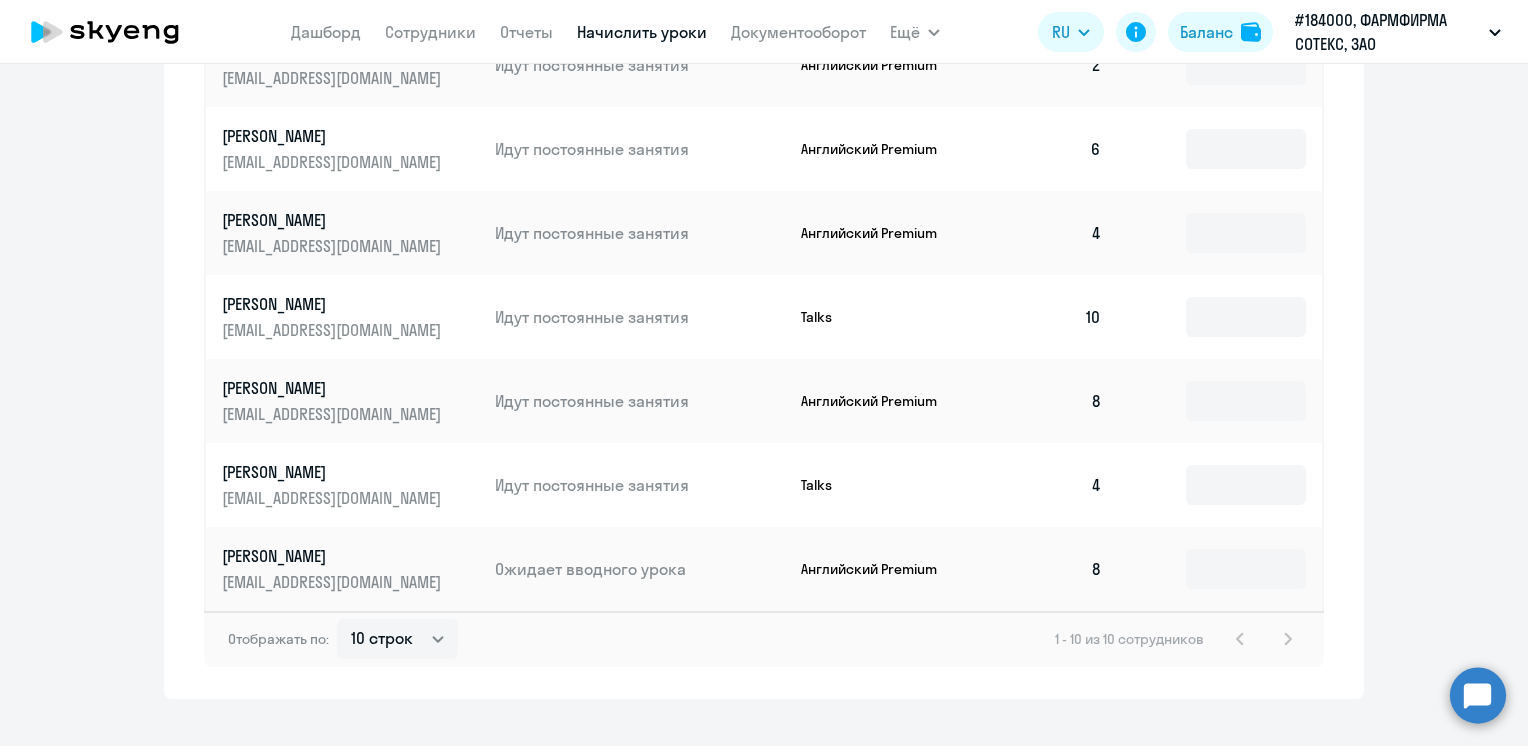 scroll, scrollTop: 1188, scrollLeft: 0, axis: vertical 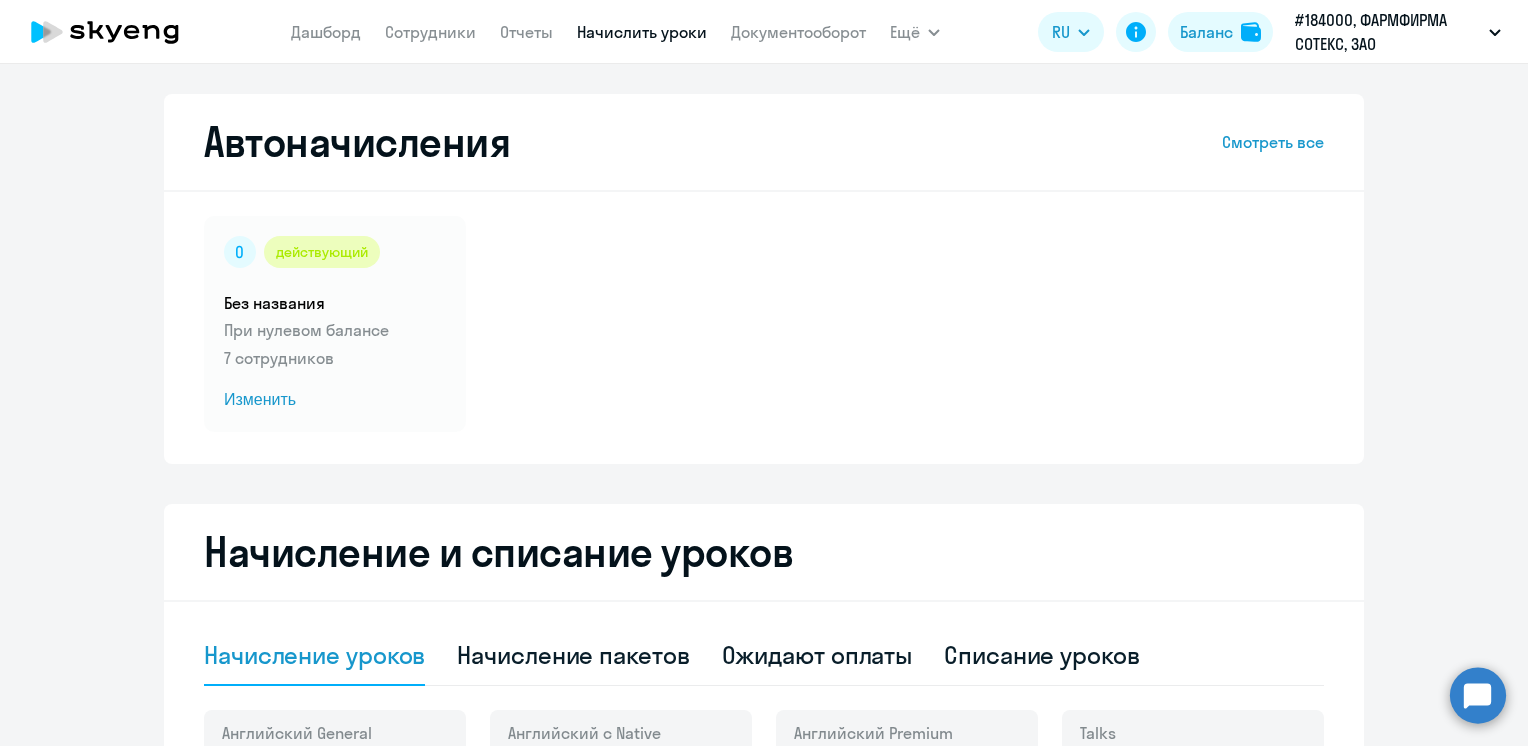 select on "10" 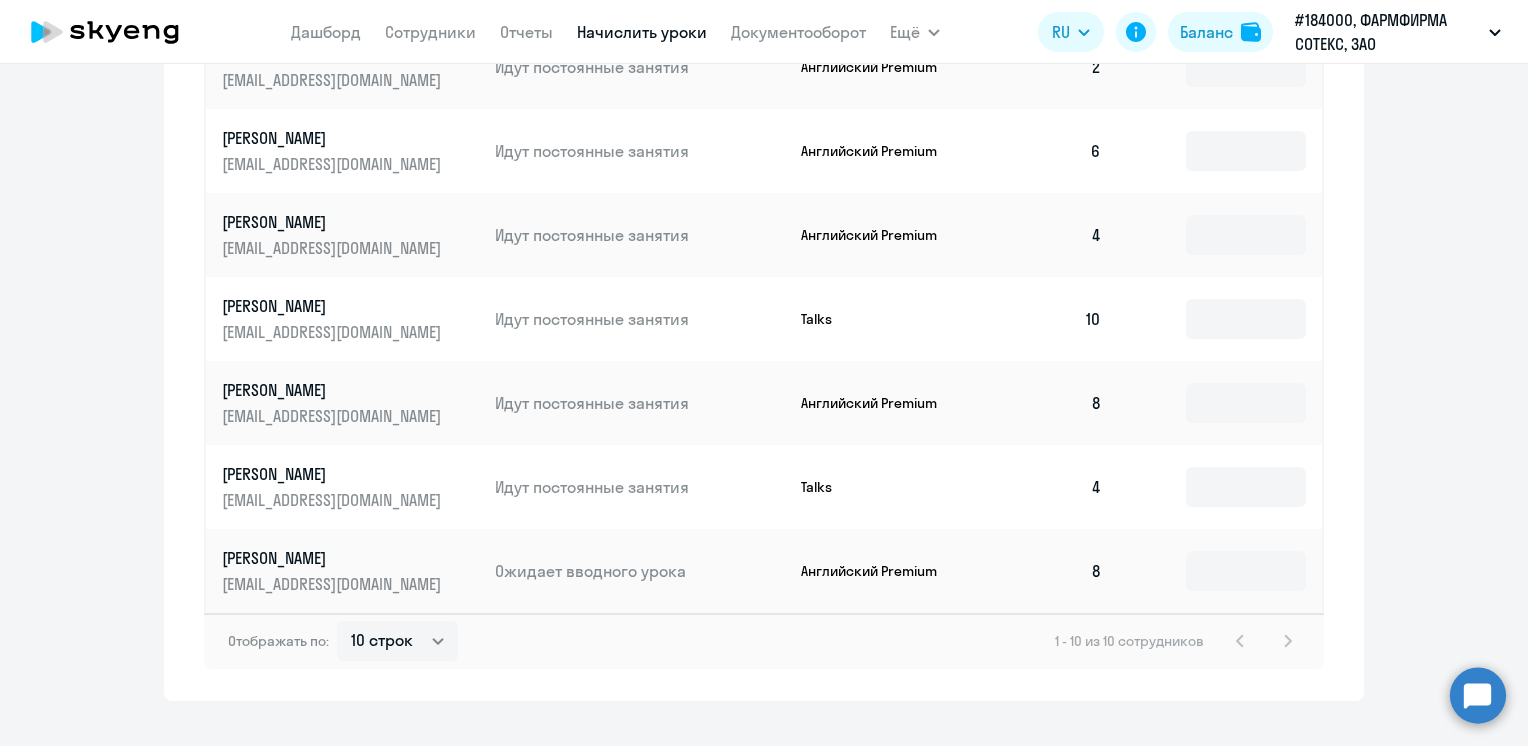 scroll, scrollTop: 1188, scrollLeft: 0, axis: vertical 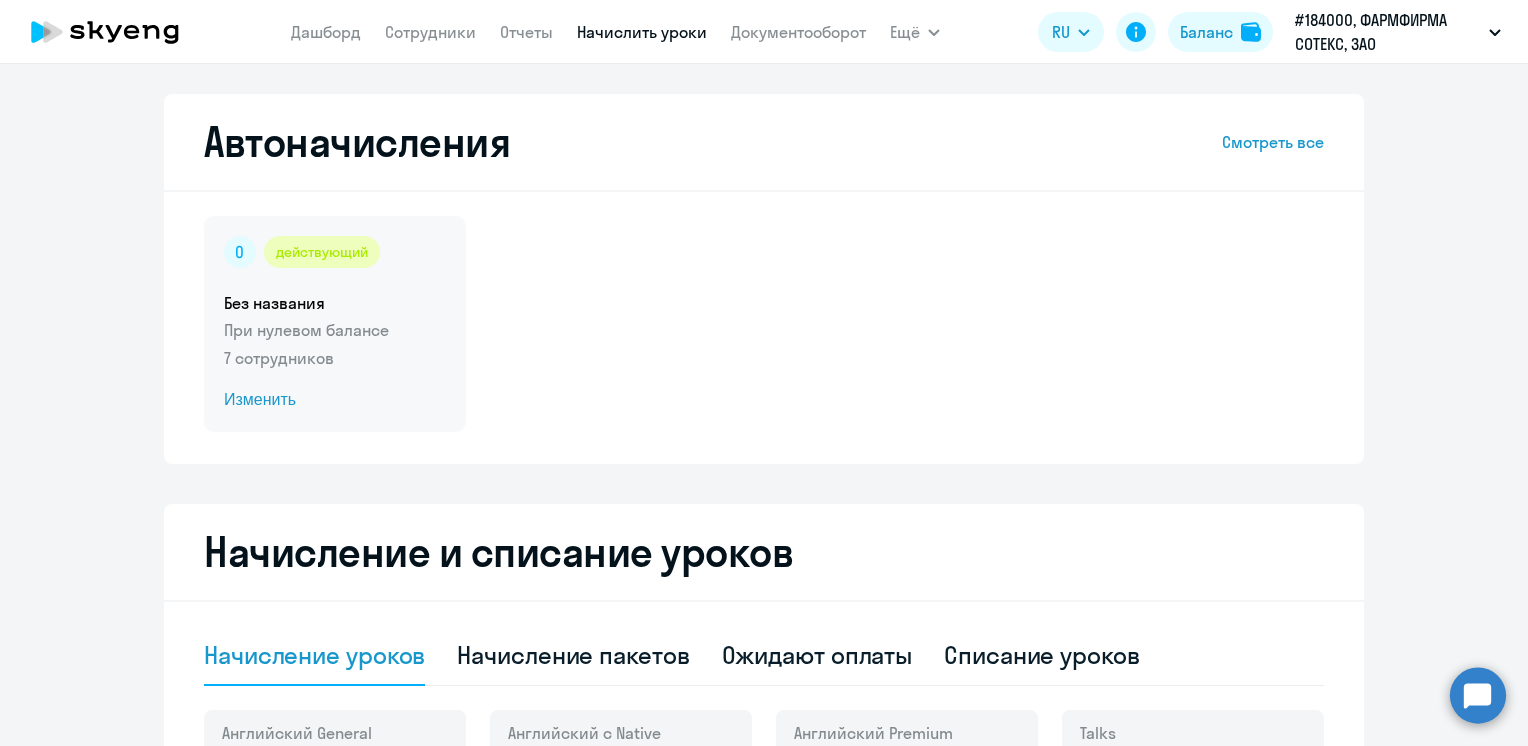 click on "Изменить" 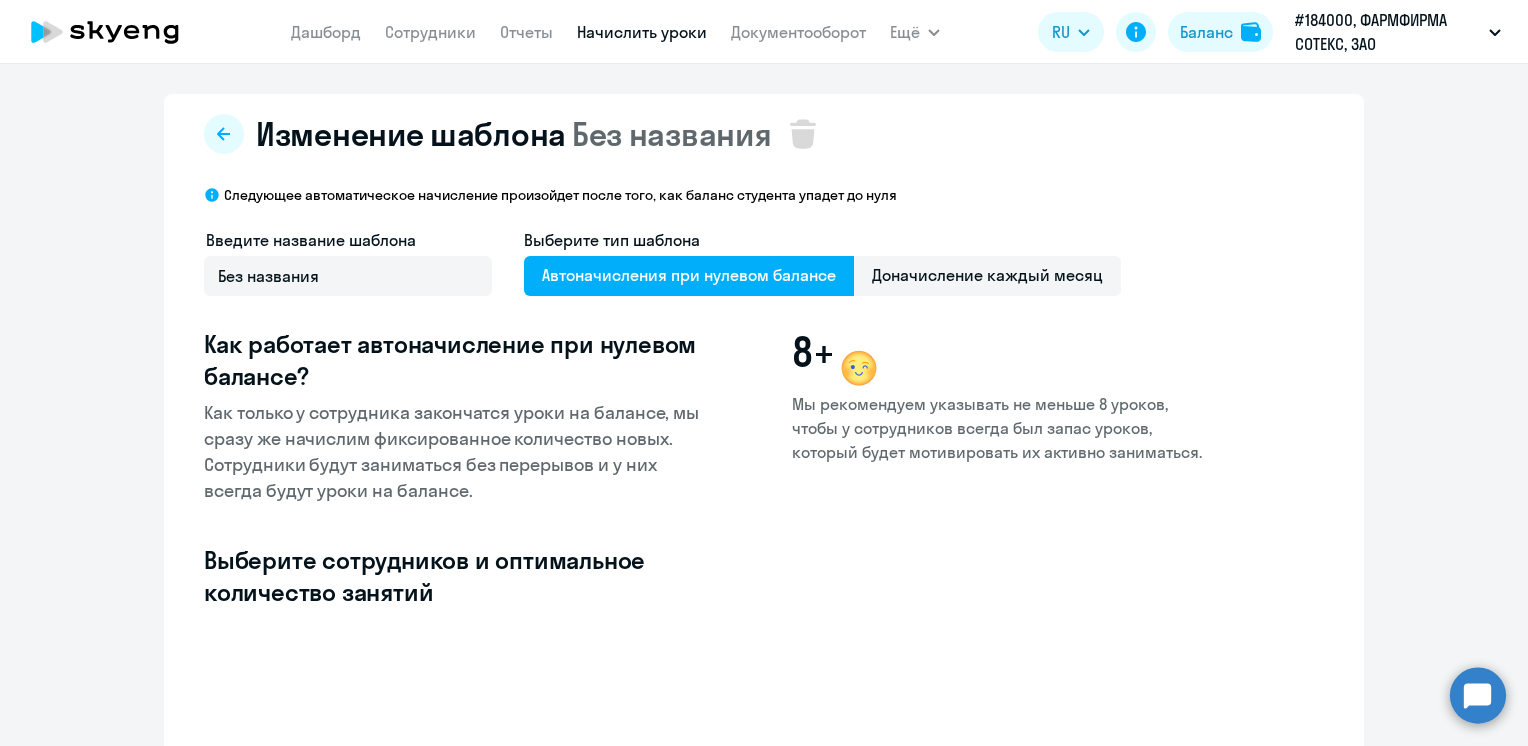 select on "10" 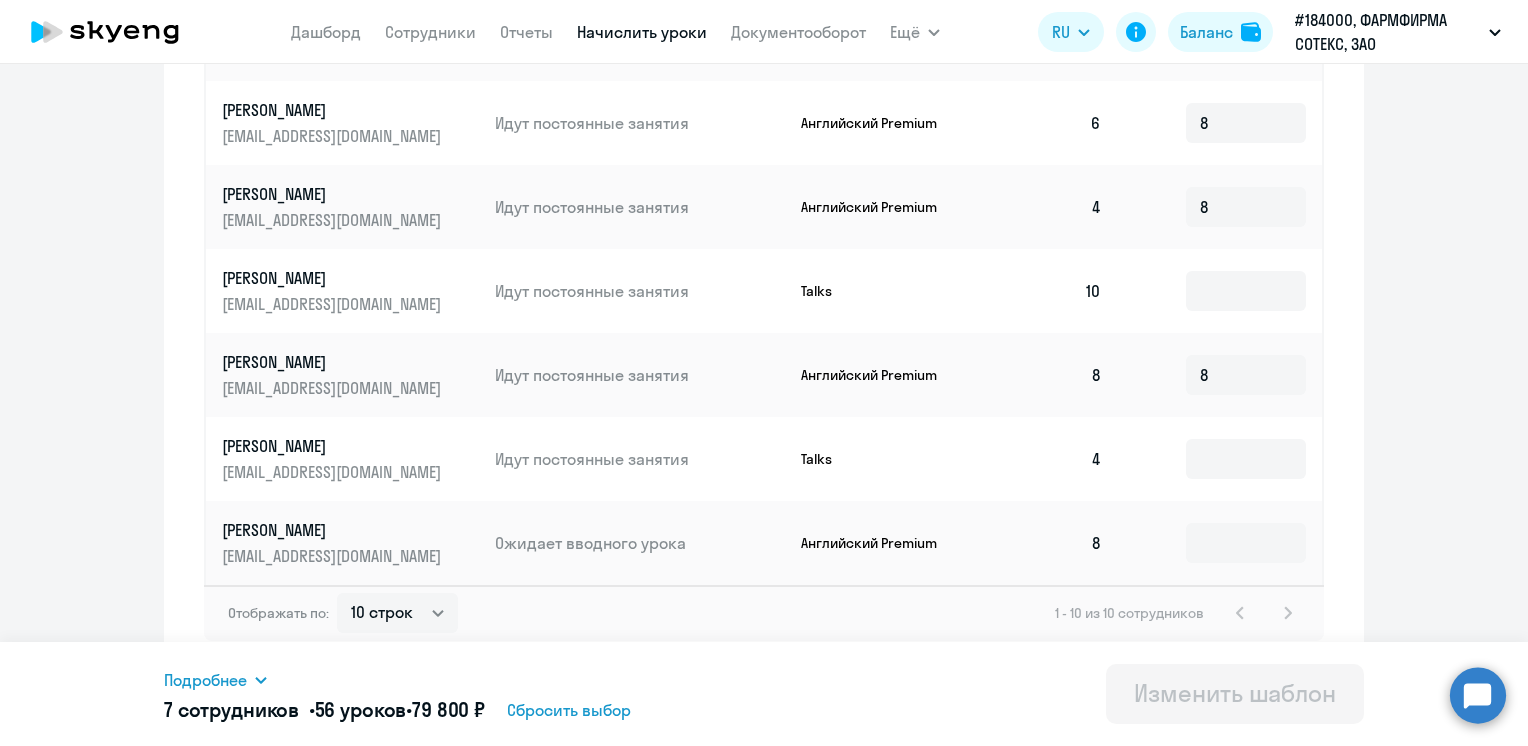 scroll, scrollTop: 1013, scrollLeft: 0, axis: vertical 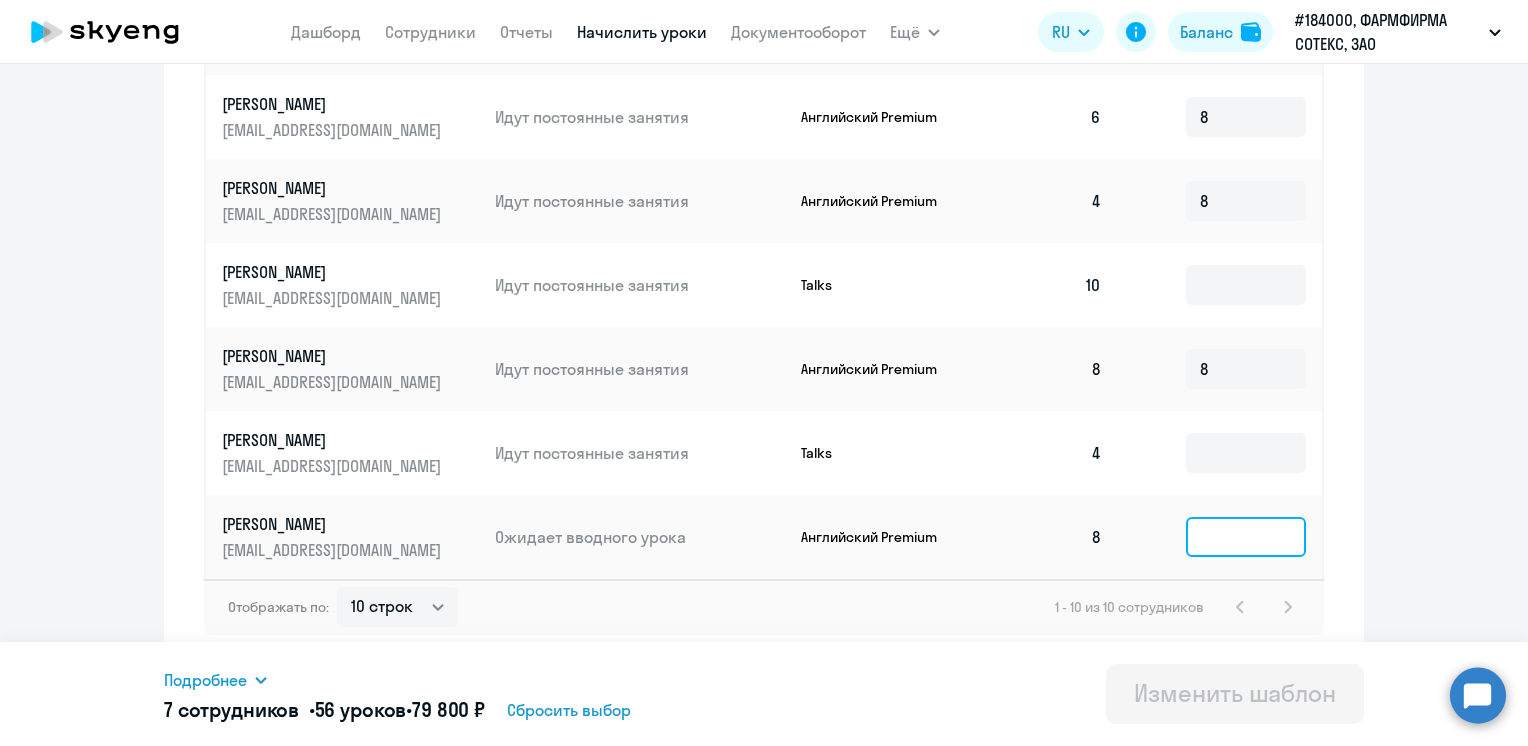click 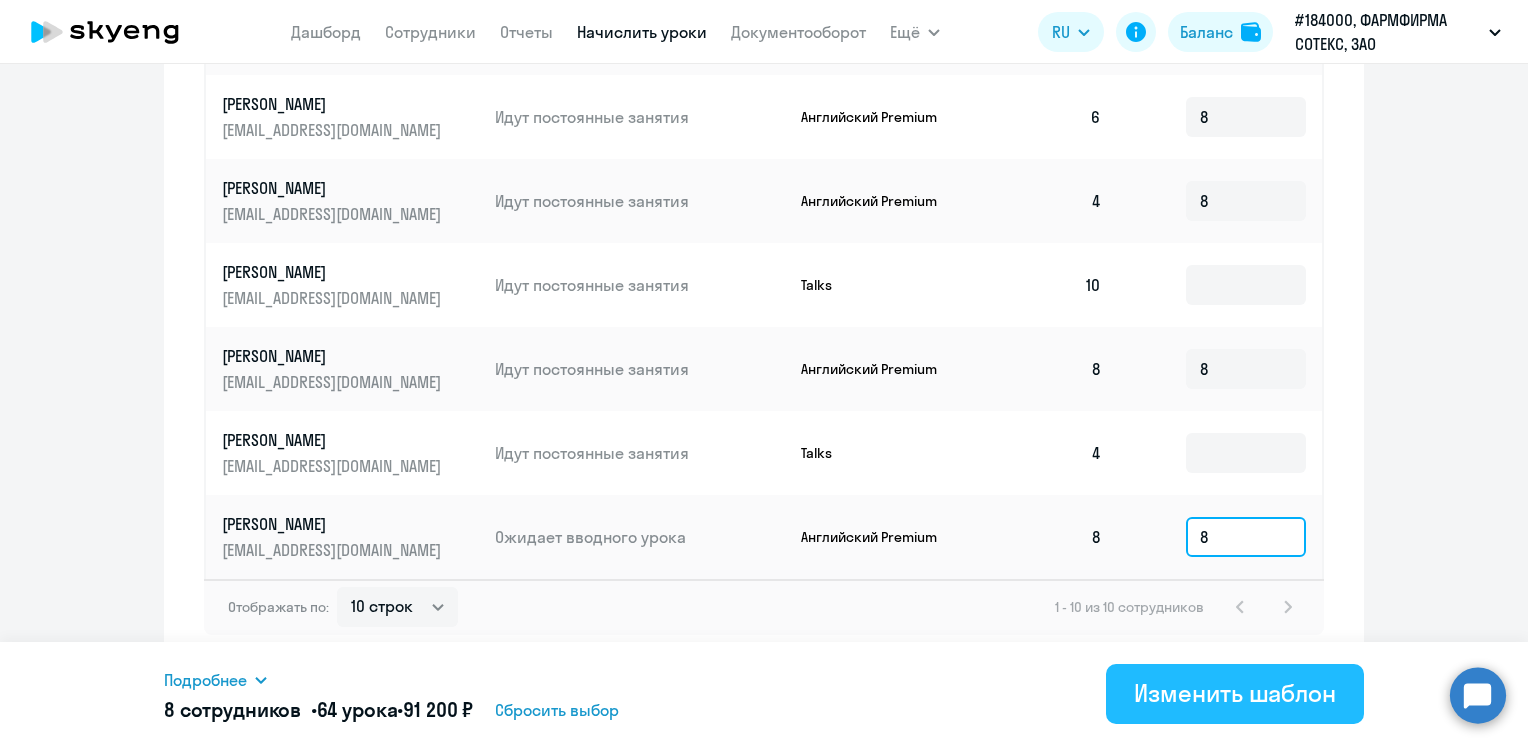 type on "8" 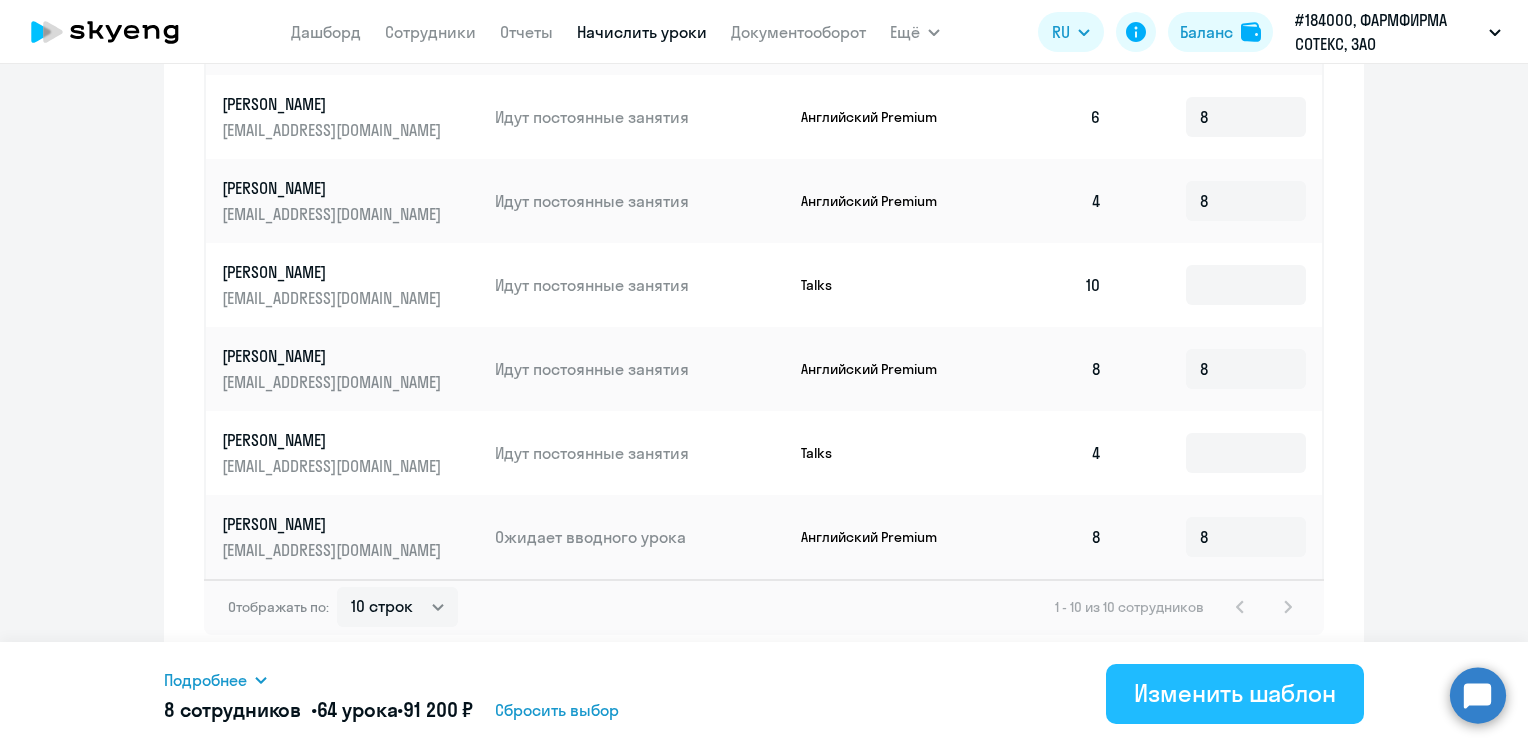 click on "Изменить шаблон" at bounding box center (1235, 693) 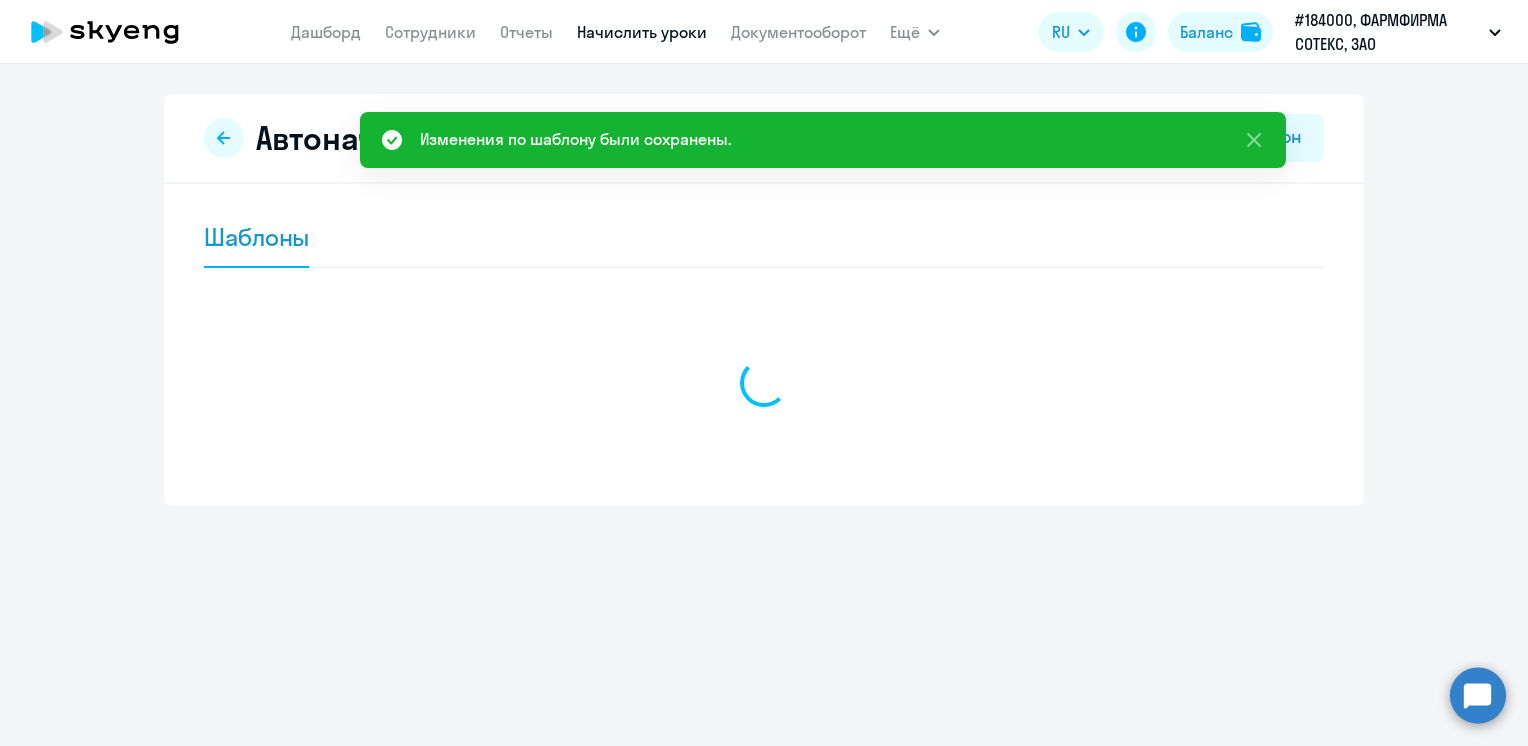 scroll, scrollTop: 0, scrollLeft: 0, axis: both 